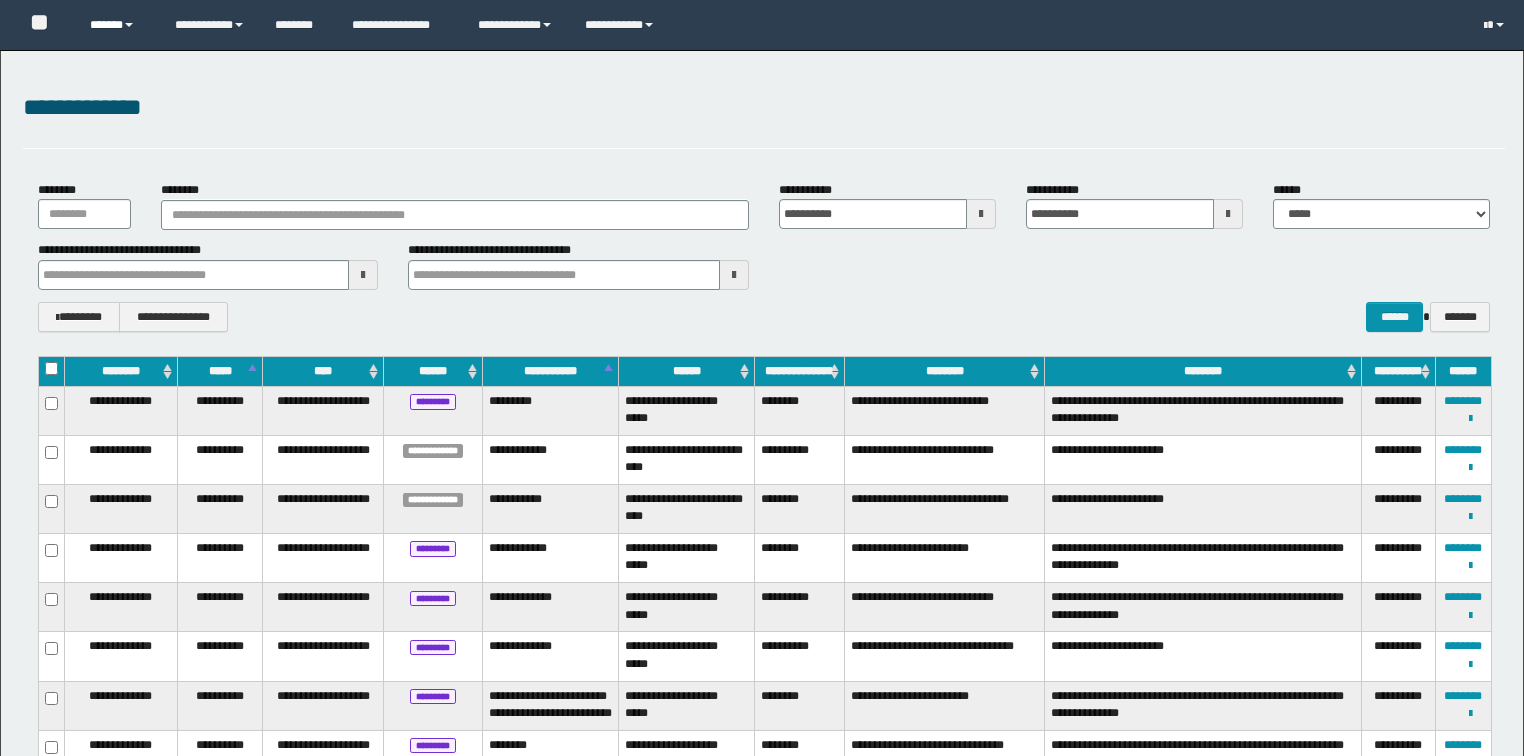 scroll, scrollTop: 0, scrollLeft: 0, axis: both 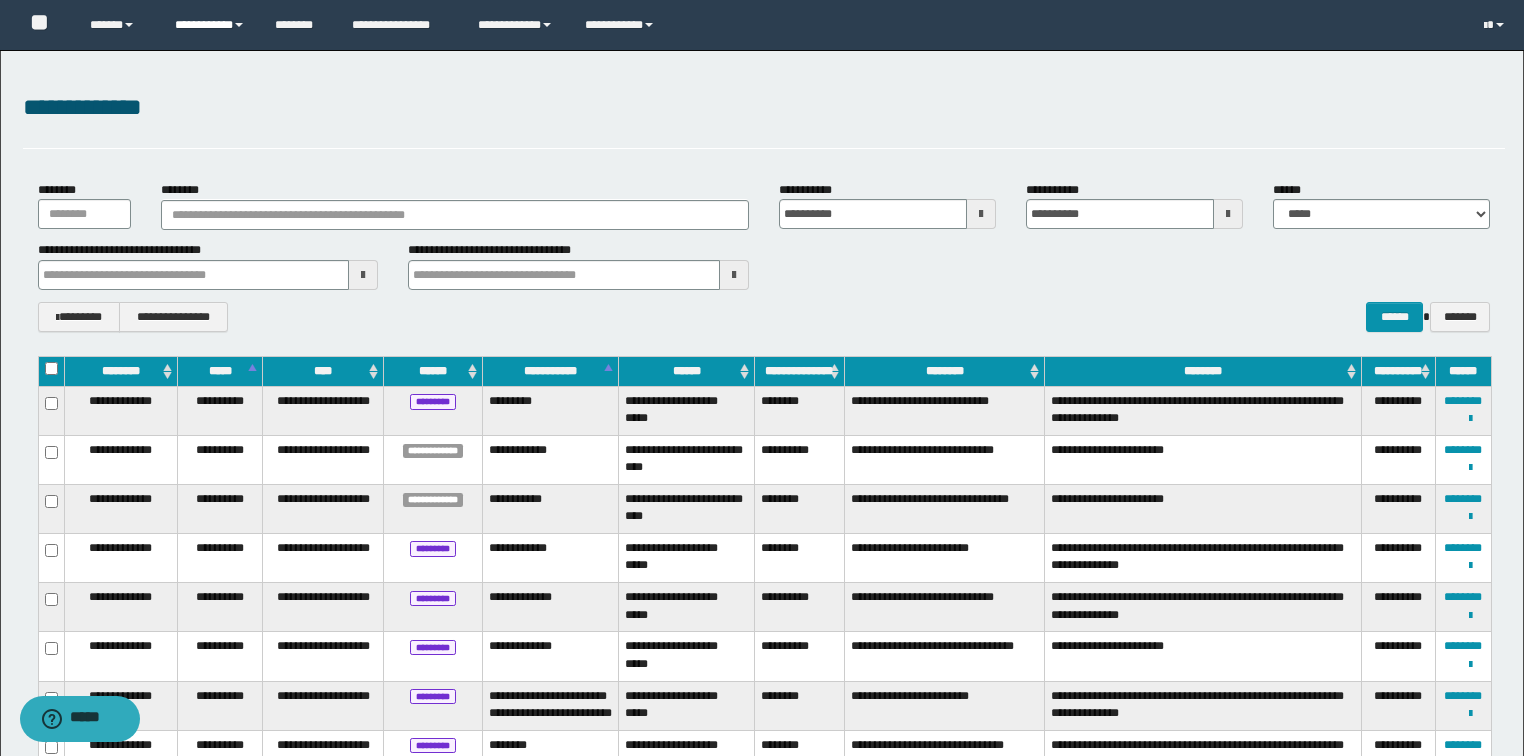 click on "**********" at bounding box center (210, 25) 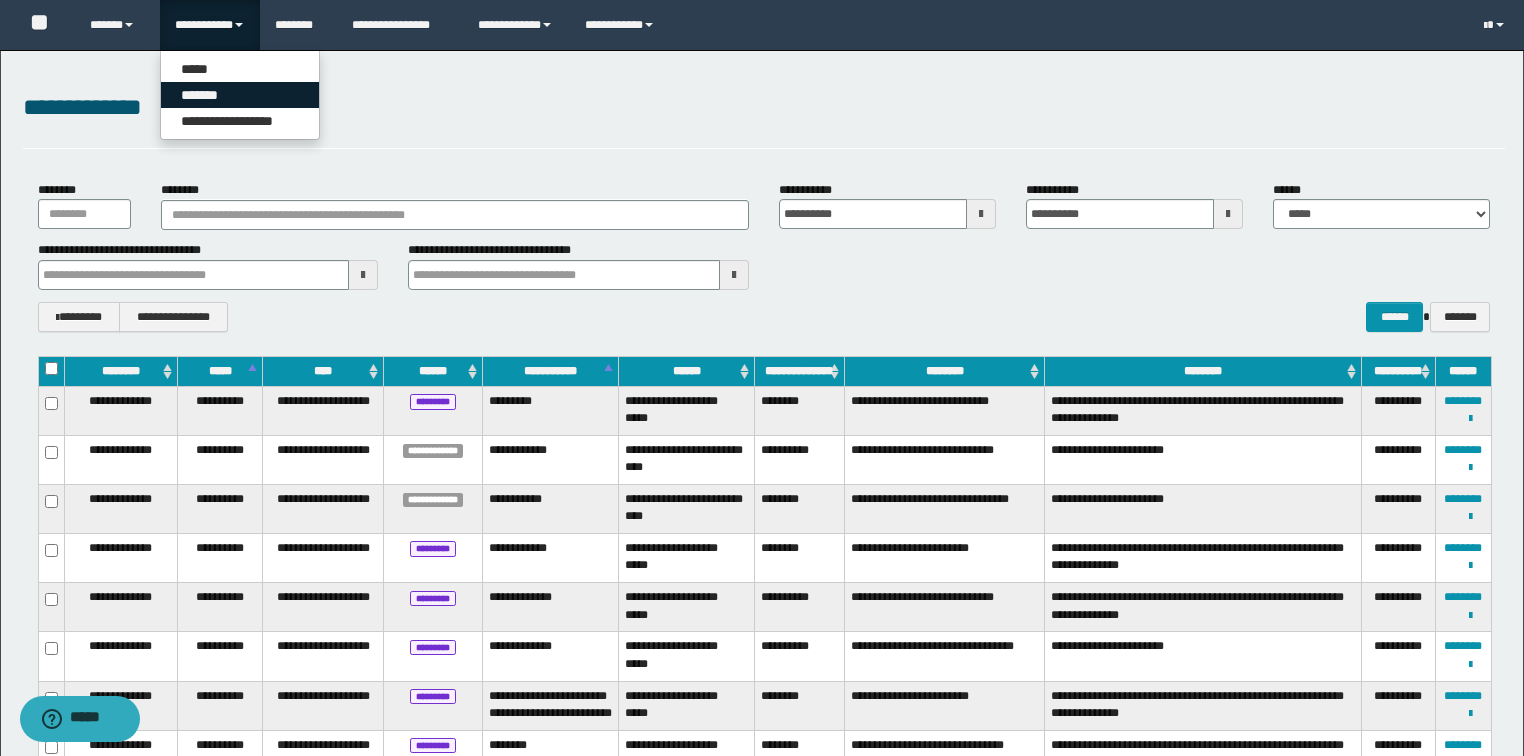 click on "*******" at bounding box center [240, 95] 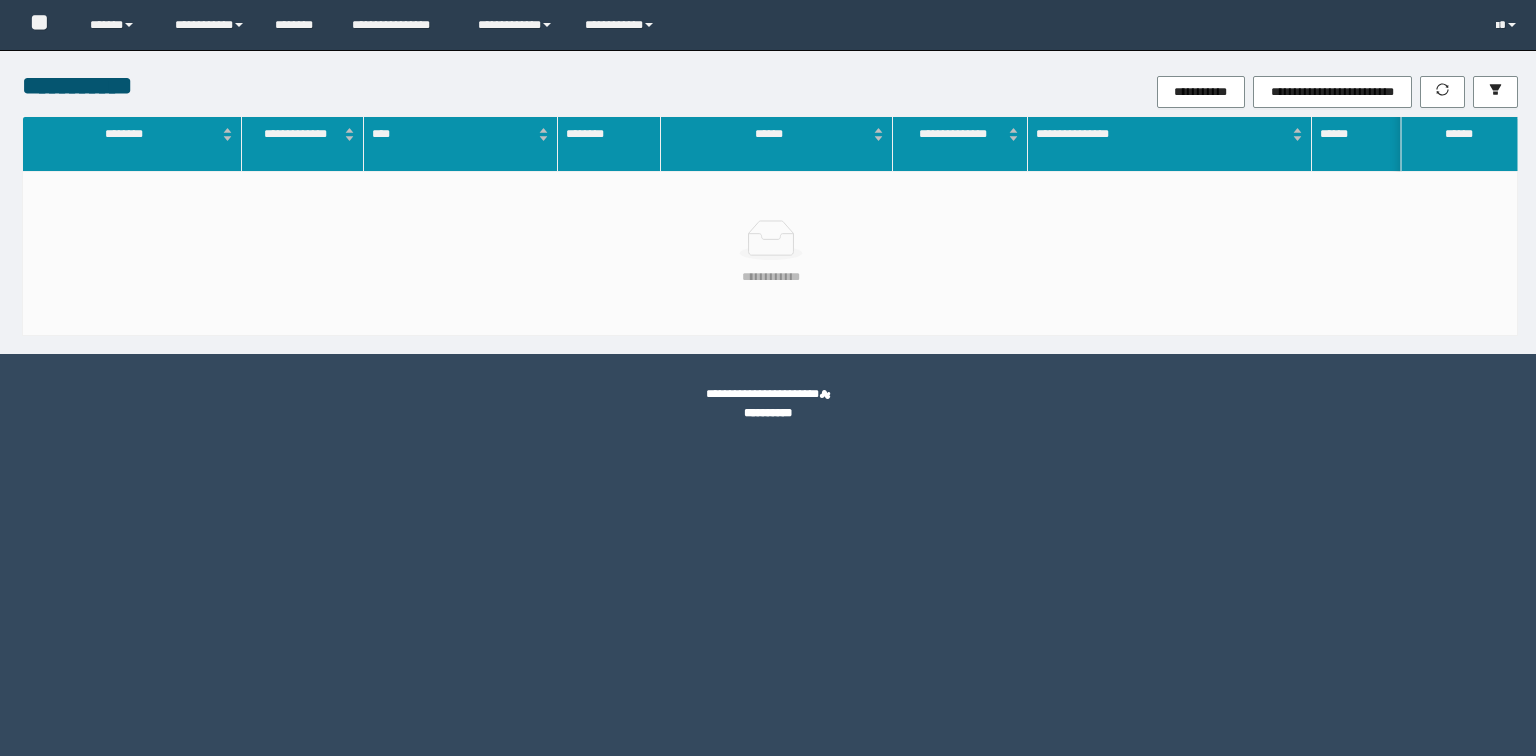 scroll, scrollTop: 0, scrollLeft: 0, axis: both 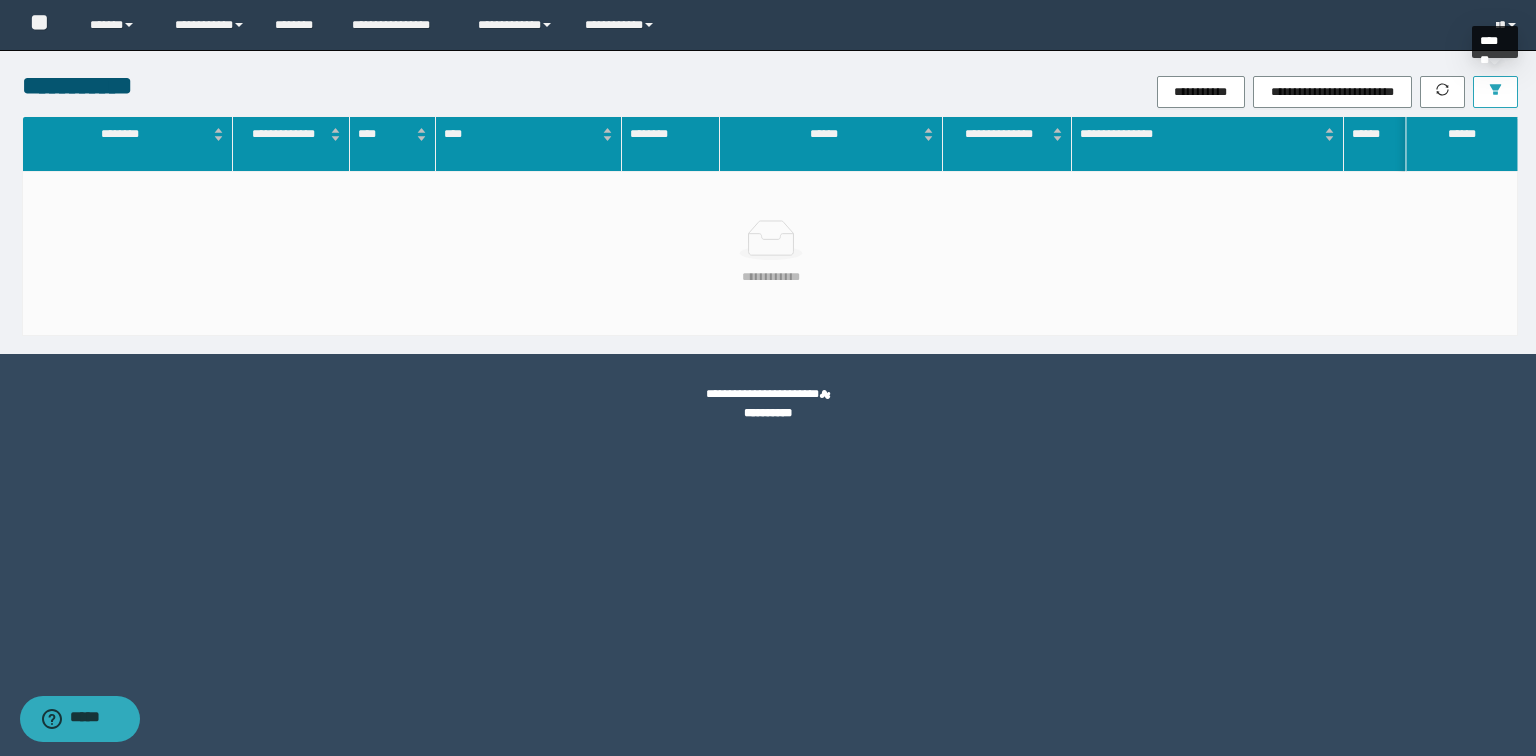 click 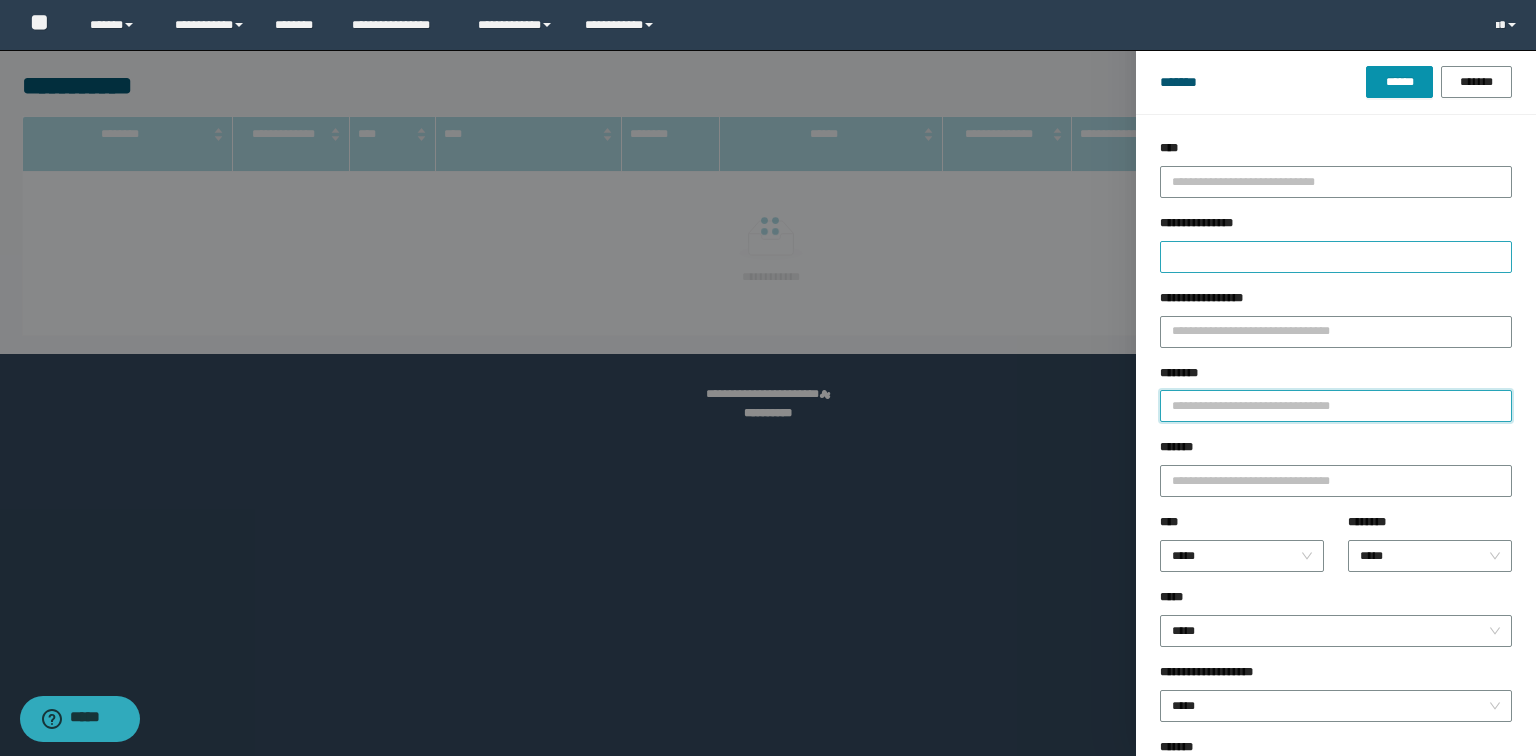 drag, startPoint x: 1231, startPoint y: 409, endPoint x: 1316, endPoint y: 262, distance: 169.80577 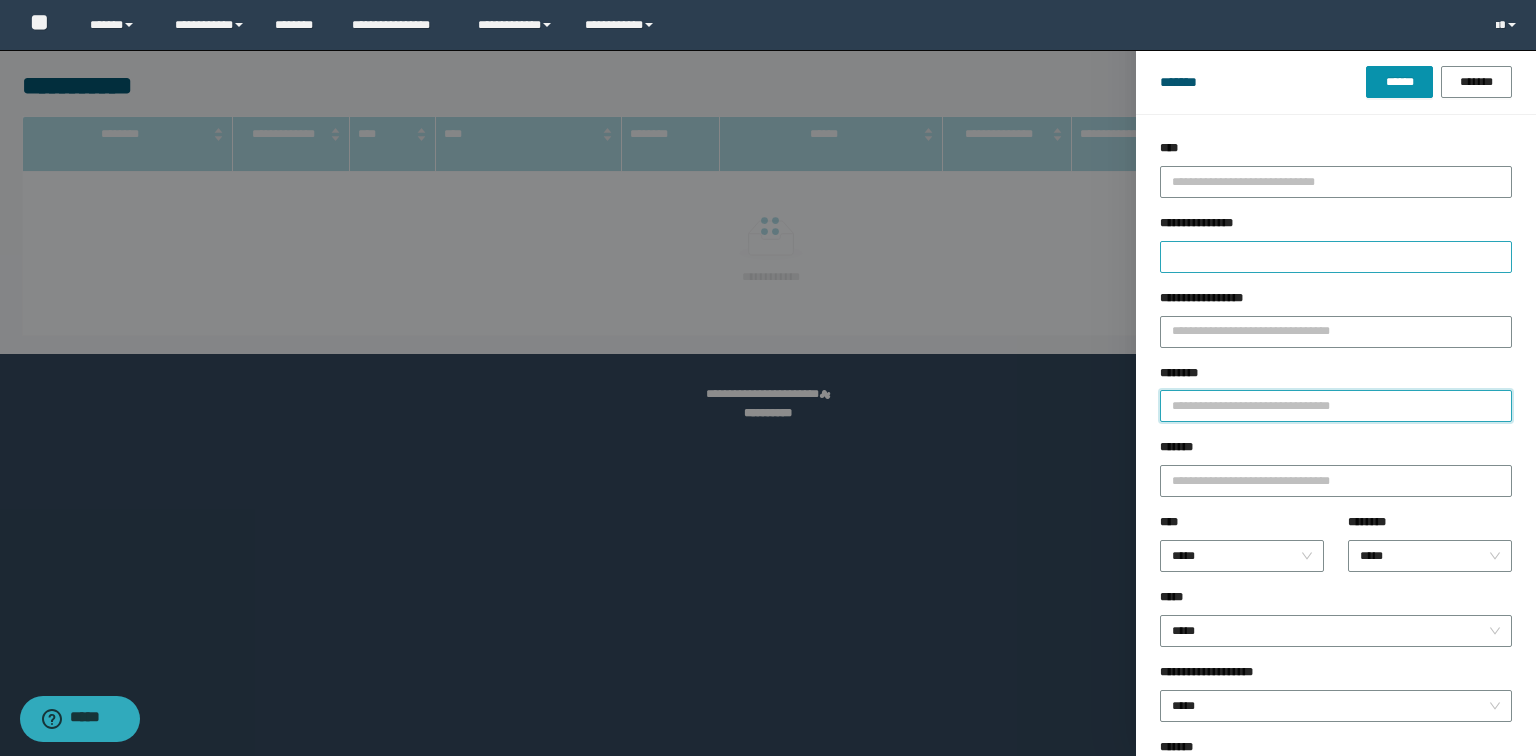 click on "********" at bounding box center (1336, 406) 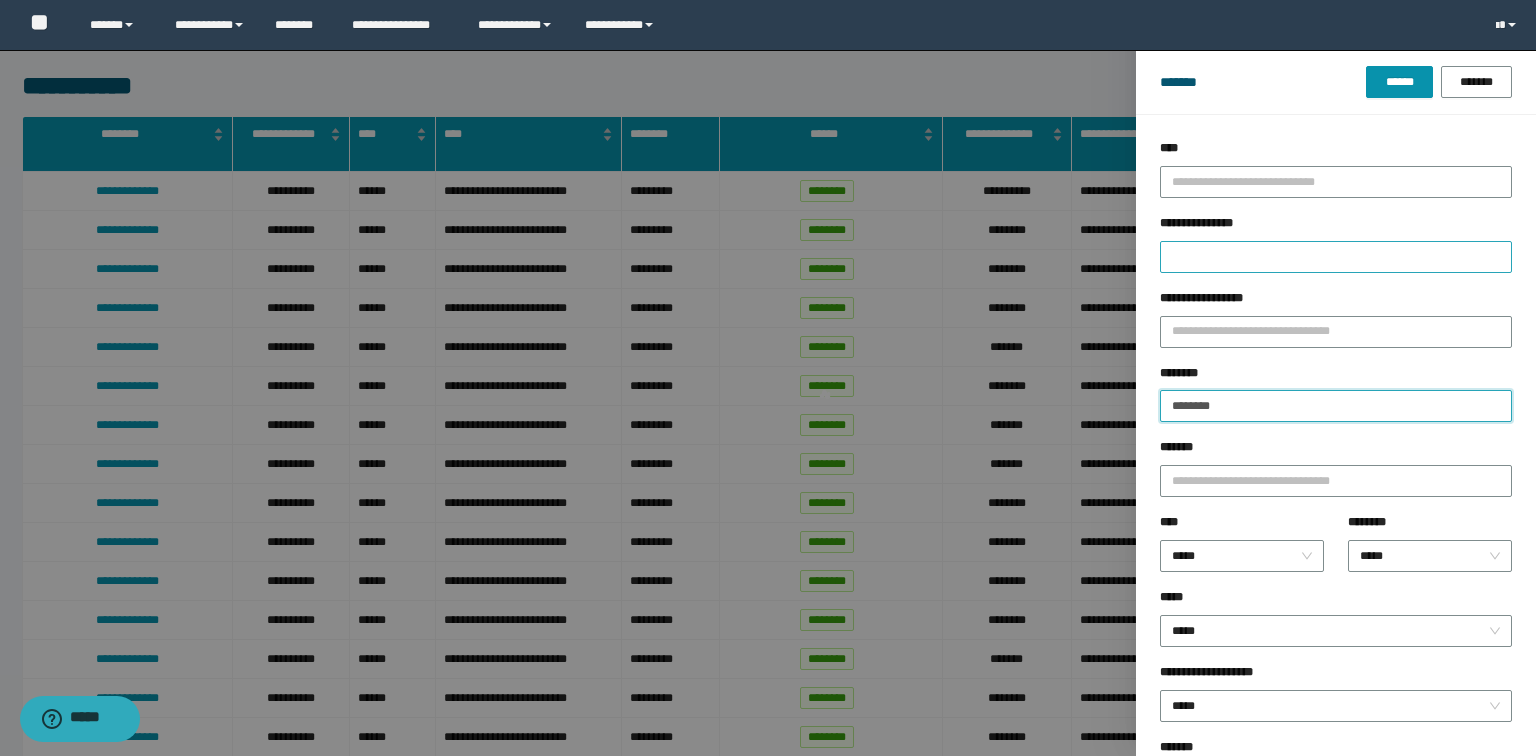 type 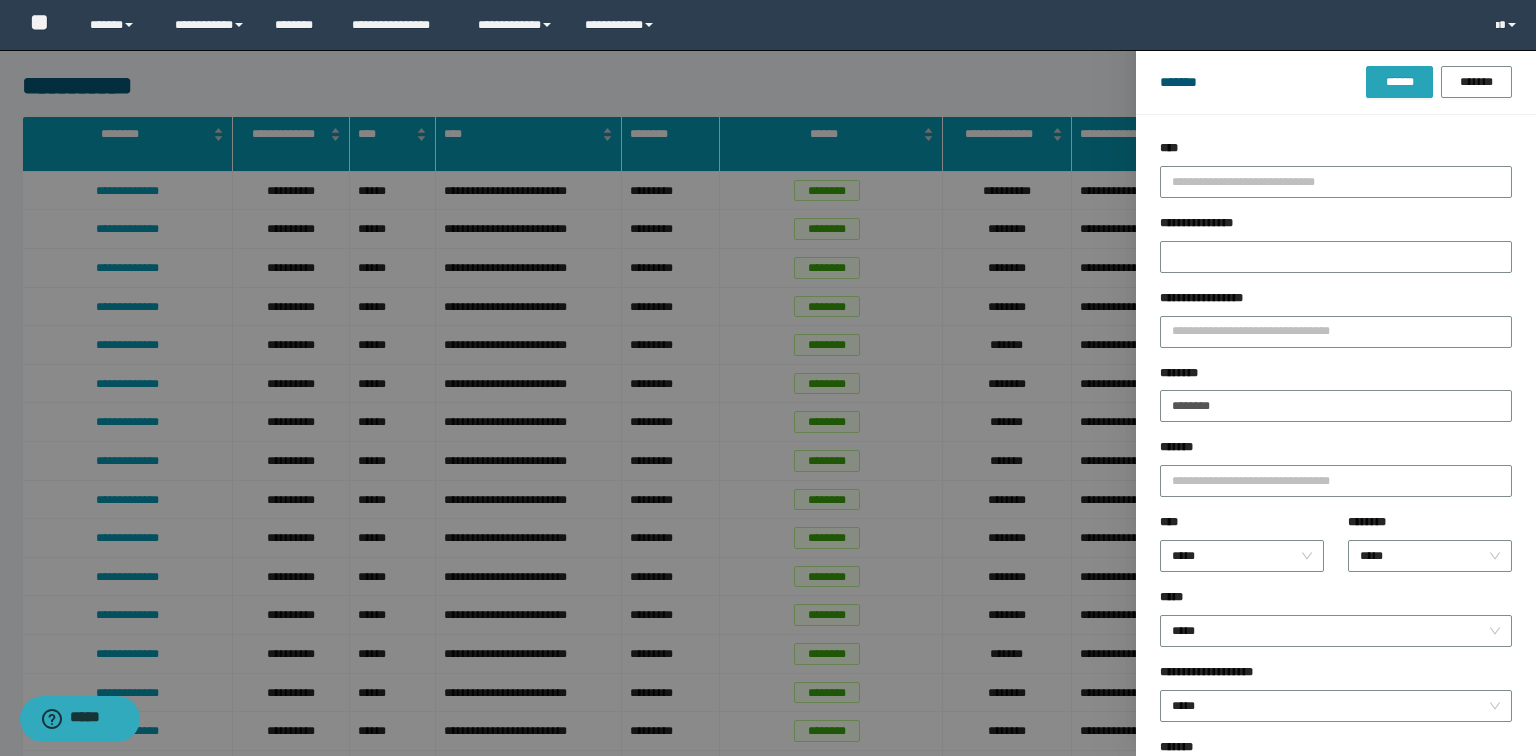 click on "******" at bounding box center [1399, 82] 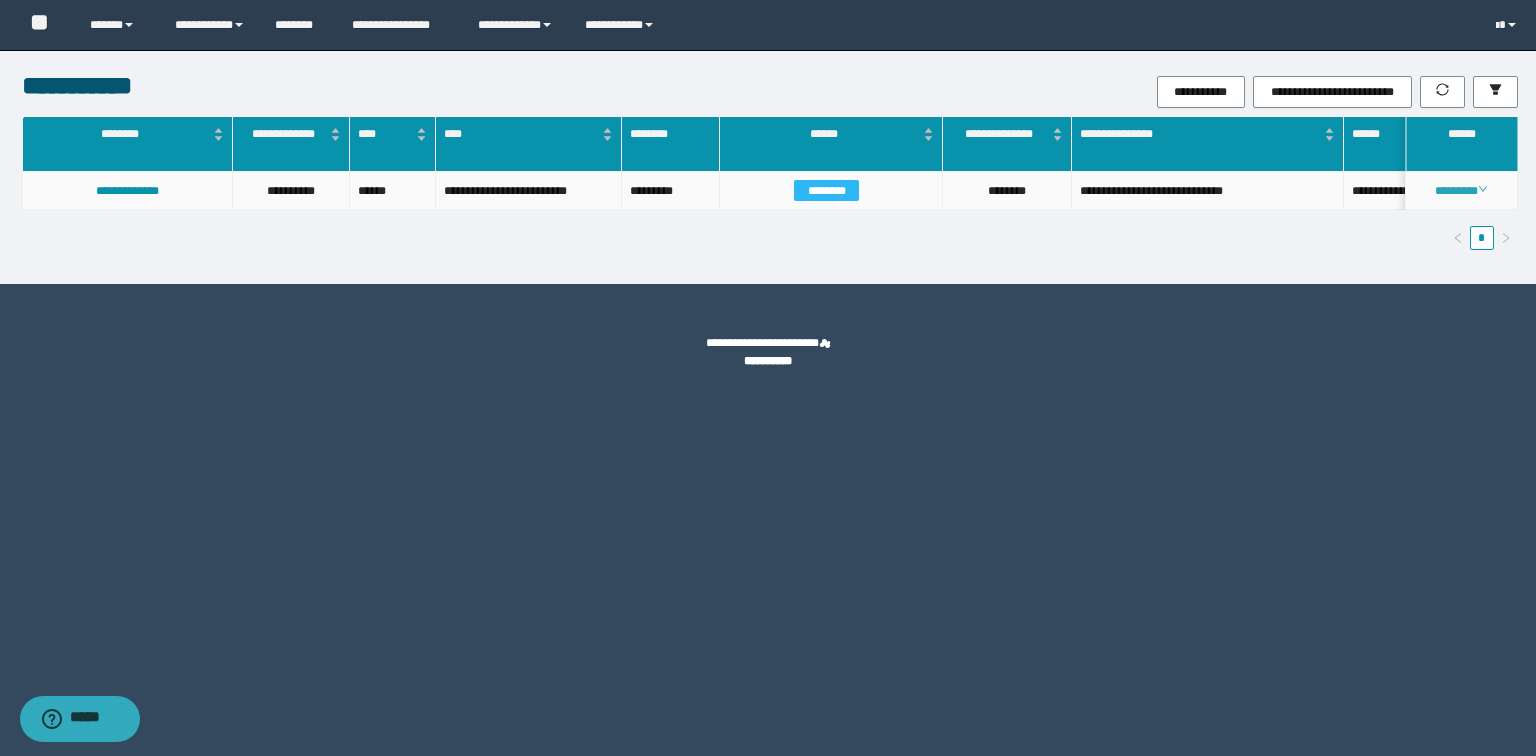 click on "********" at bounding box center (1461, 191) 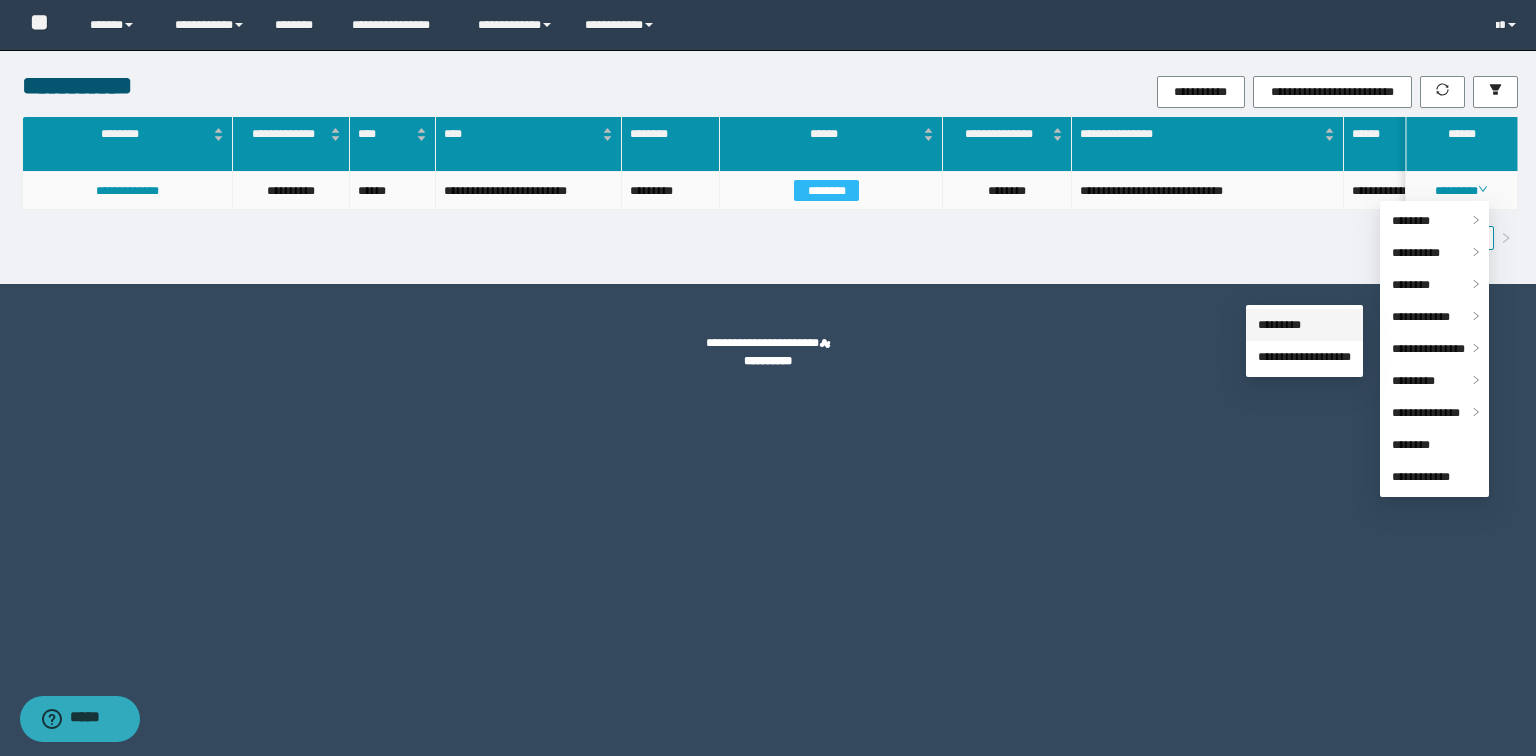 click on "*********" at bounding box center (1279, 325) 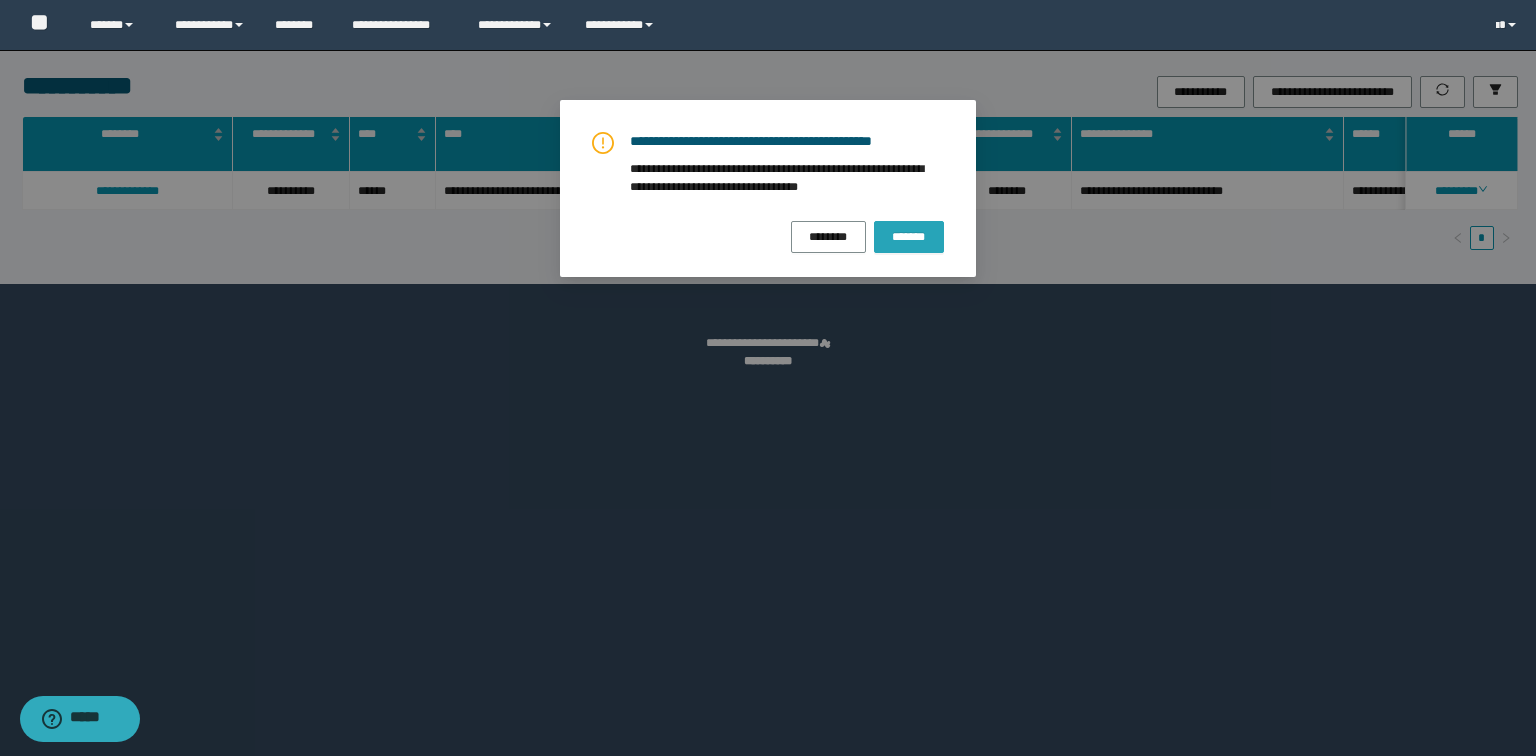 click on "*******" at bounding box center (909, 237) 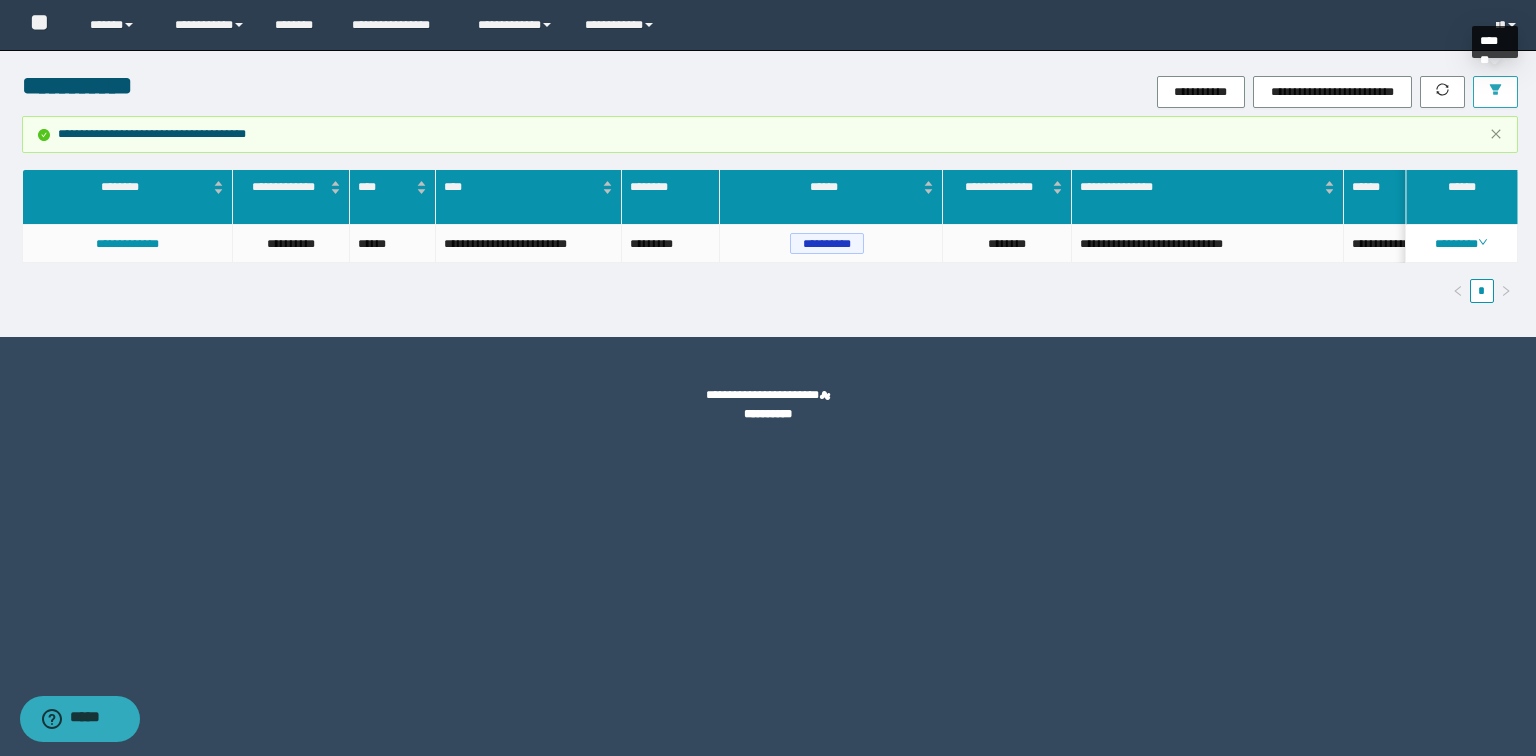 click at bounding box center (1495, 92) 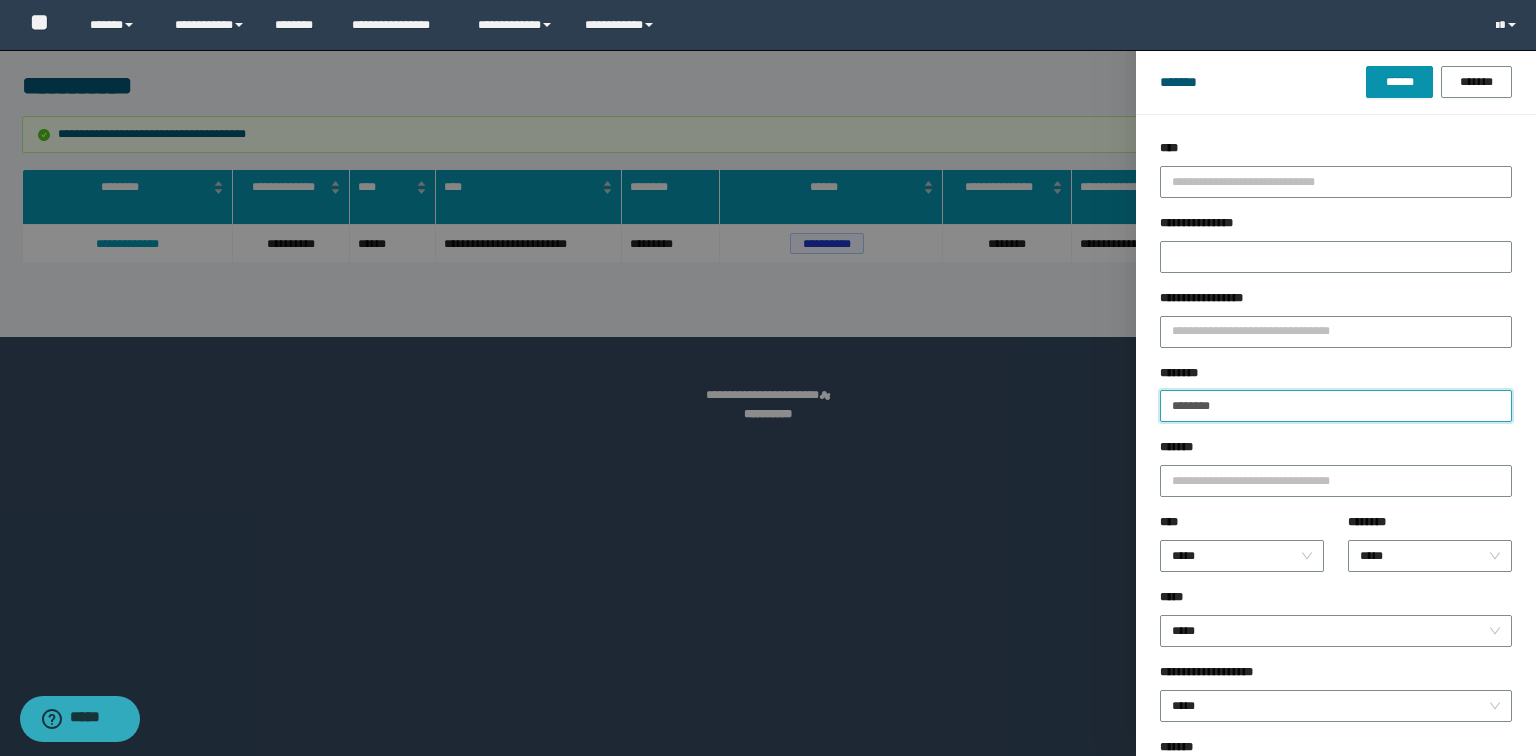 drag, startPoint x: 1253, startPoint y: 409, endPoint x: 980, endPoint y: 422, distance: 273.30936 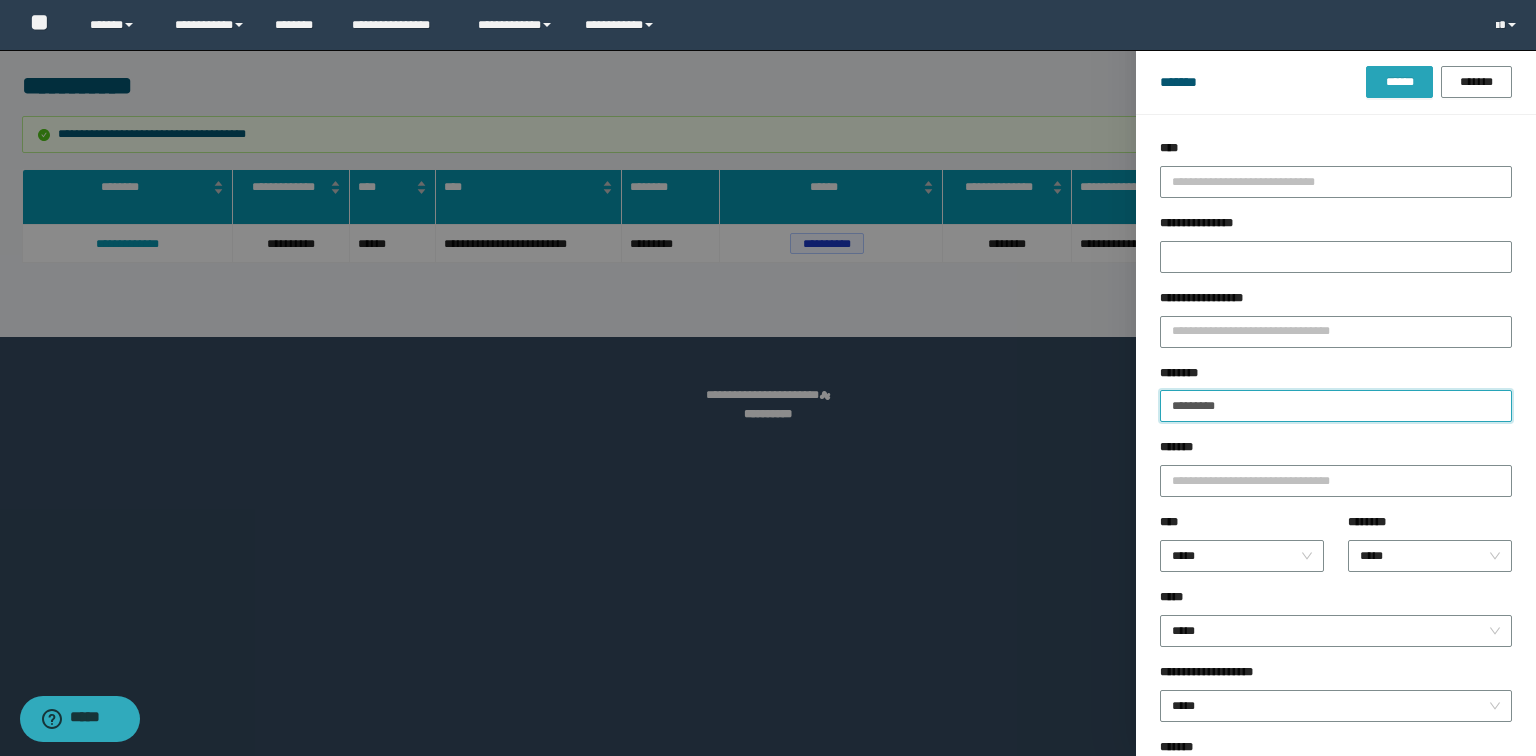 type on "********" 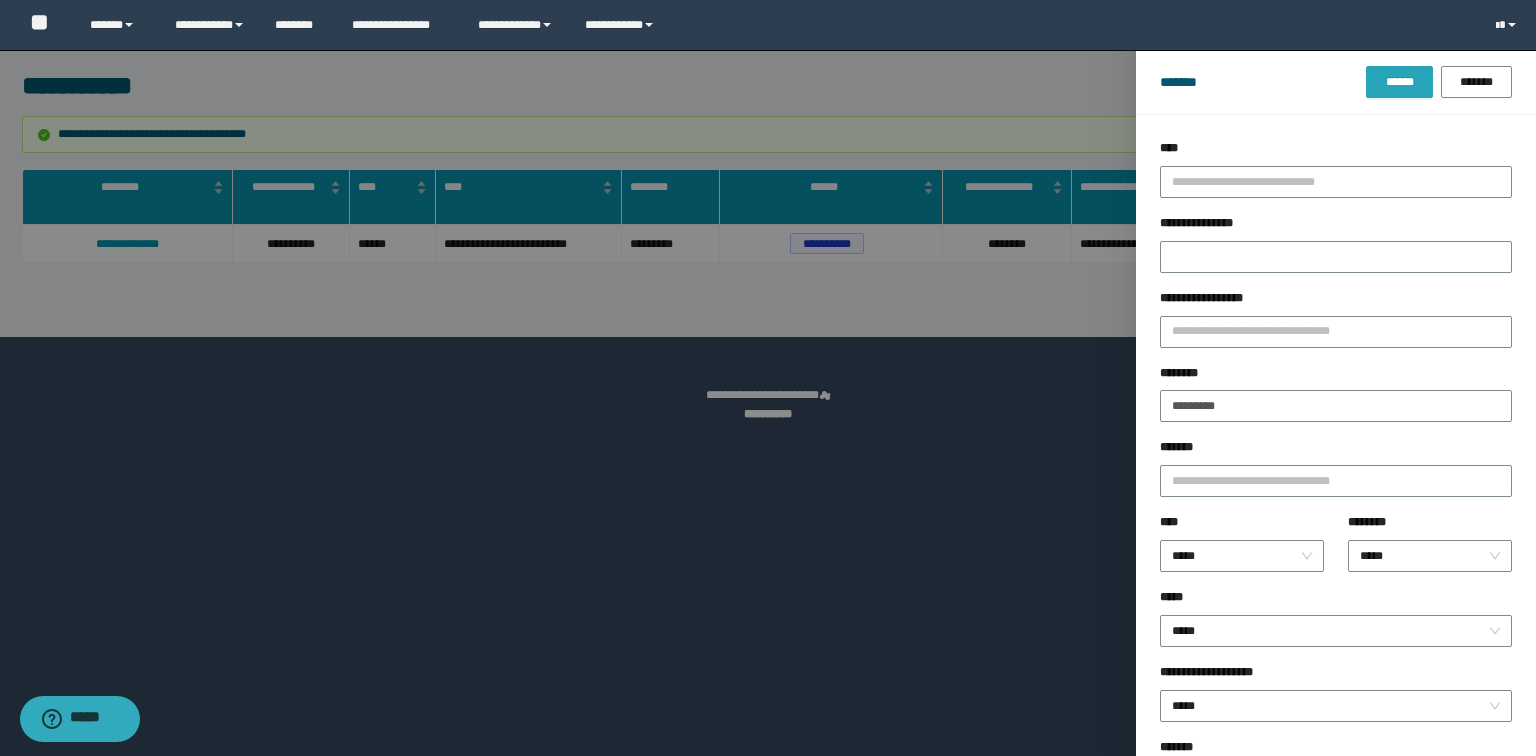 click on "******" at bounding box center [1399, 82] 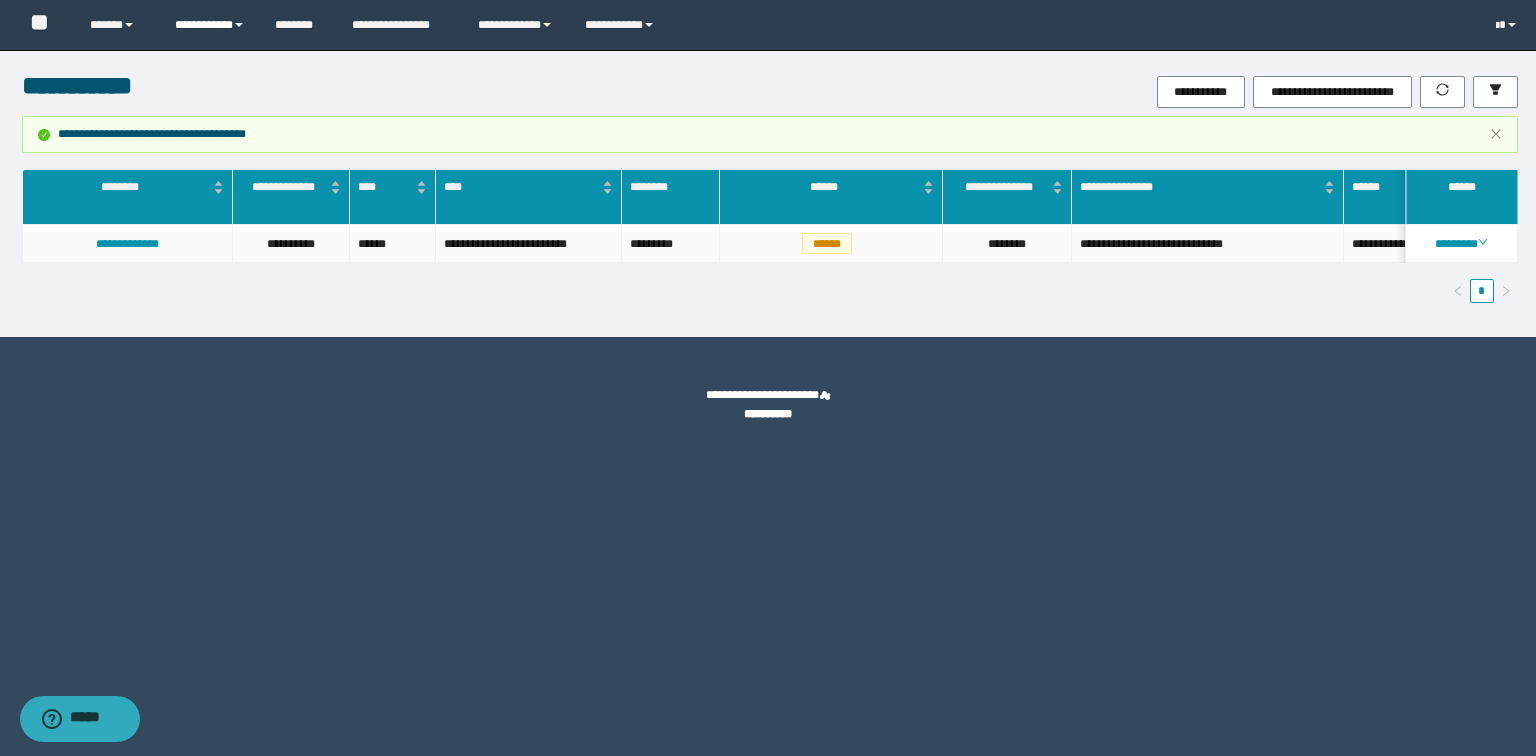 click on "**********" at bounding box center [210, 25] 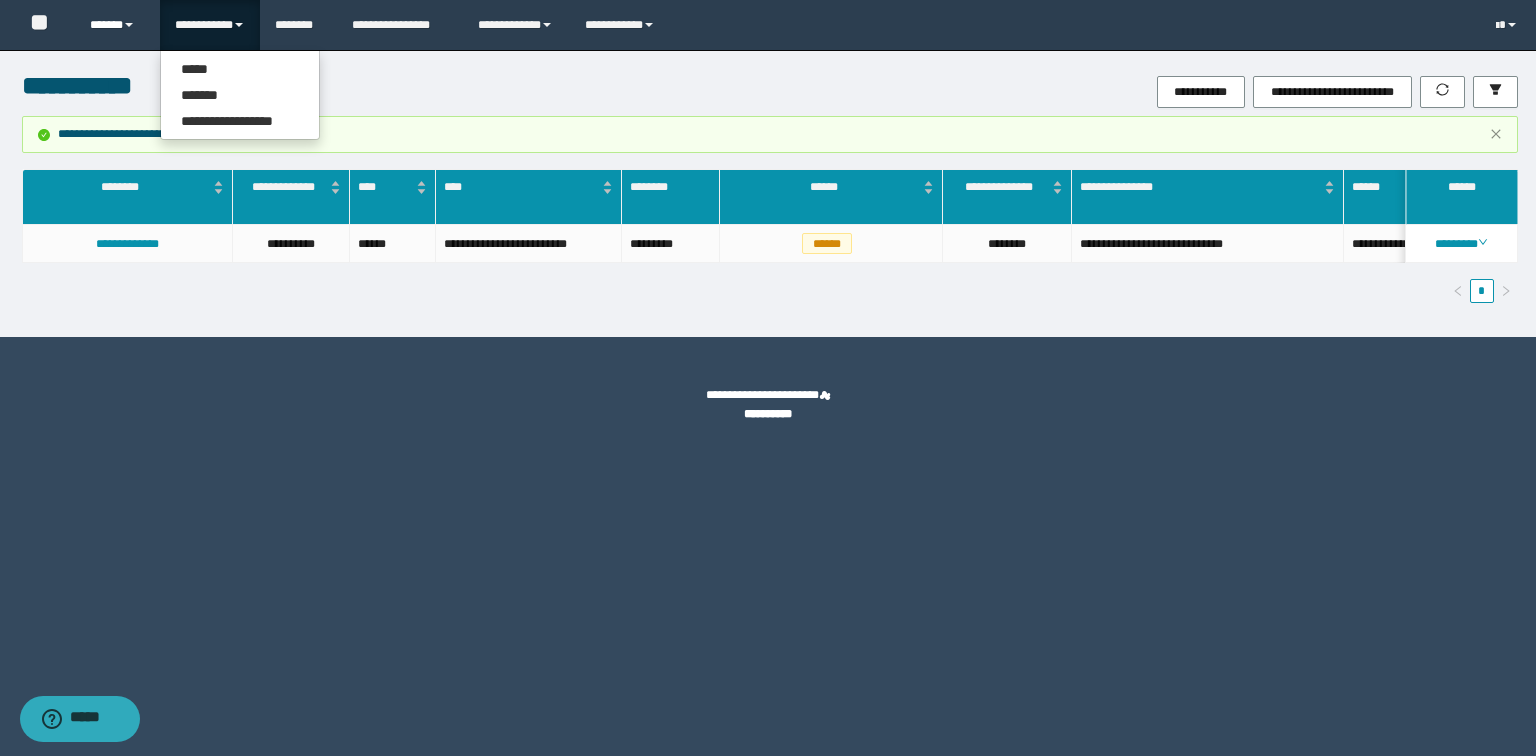 click on "******" at bounding box center (117, 25) 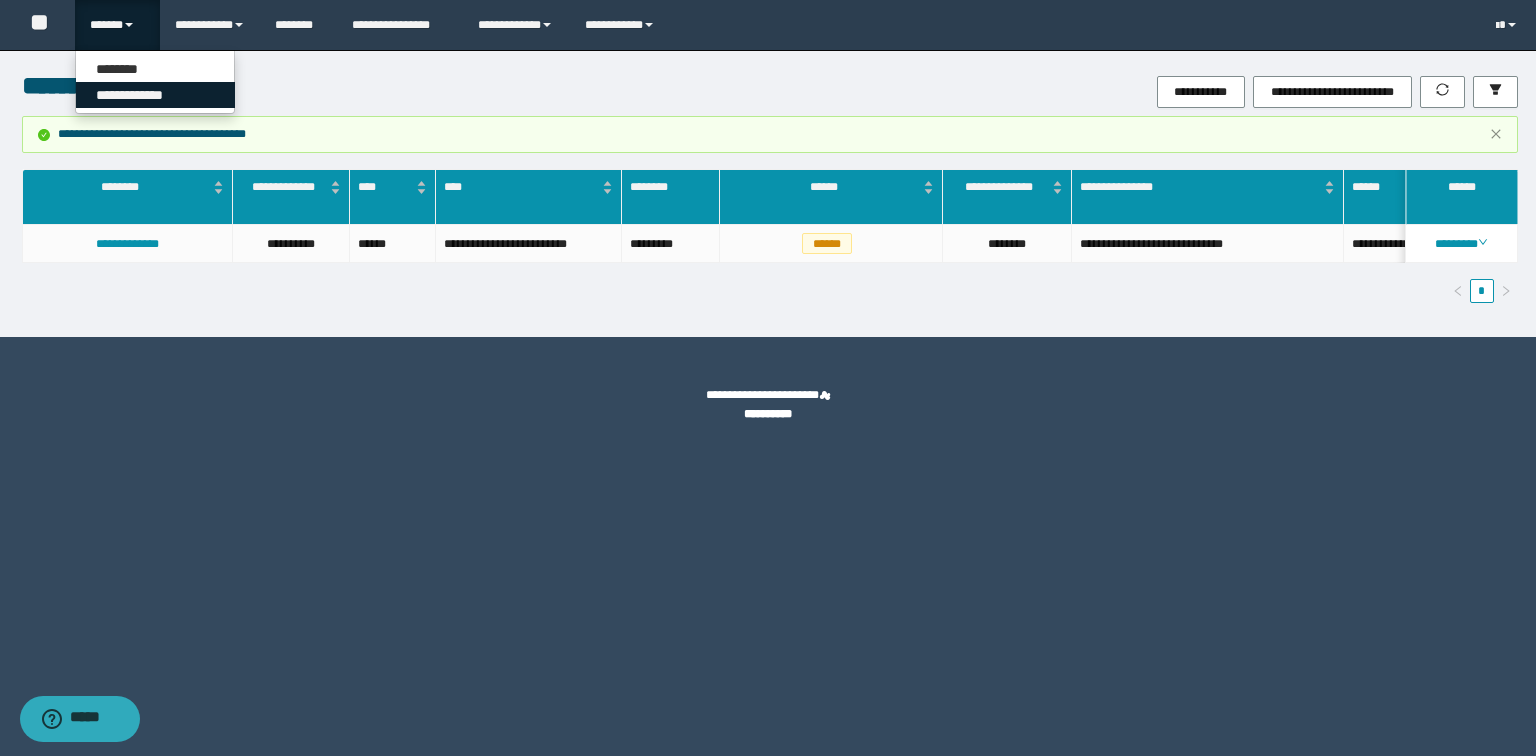 click on "**********" at bounding box center [155, 95] 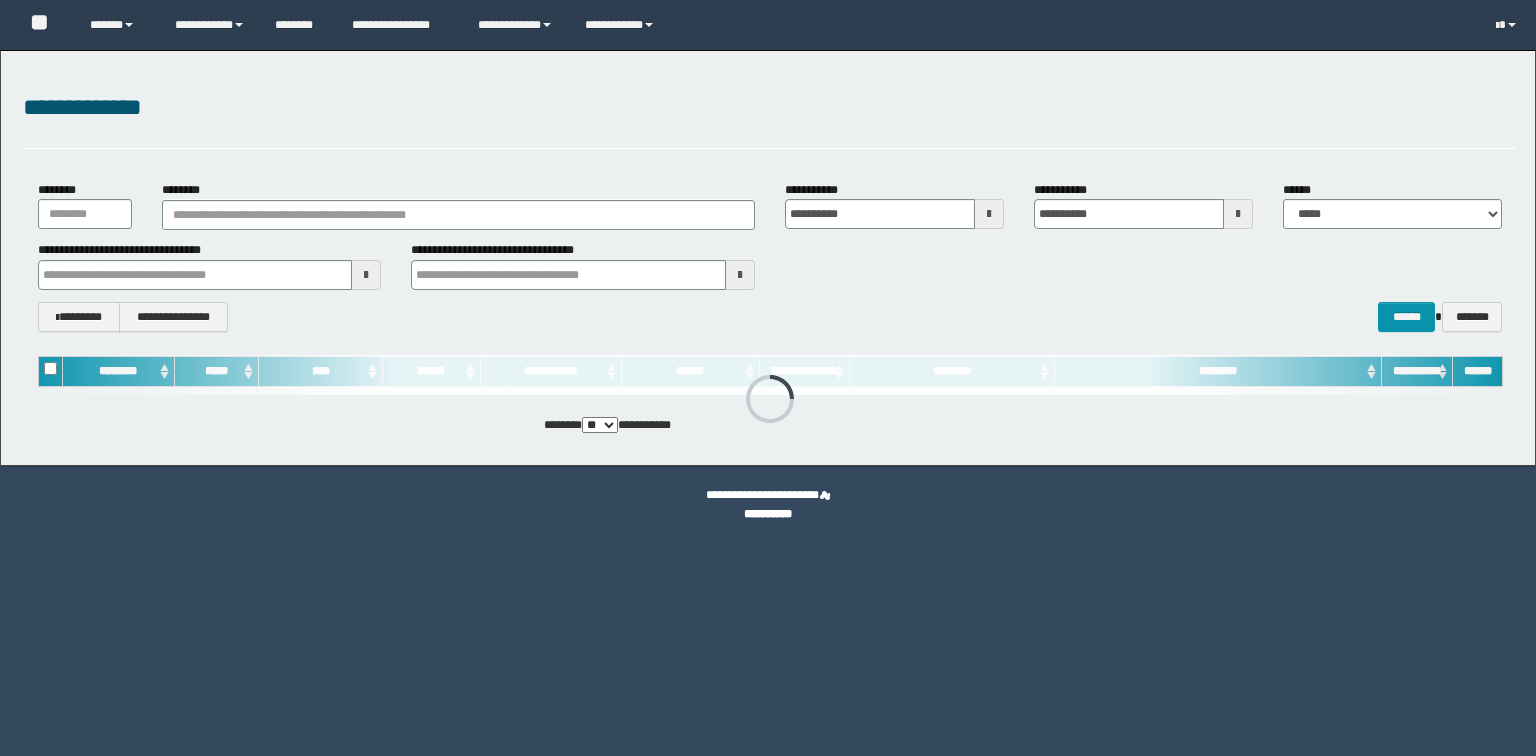 scroll, scrollTop: 0, scrollLeft: 0, axis: both 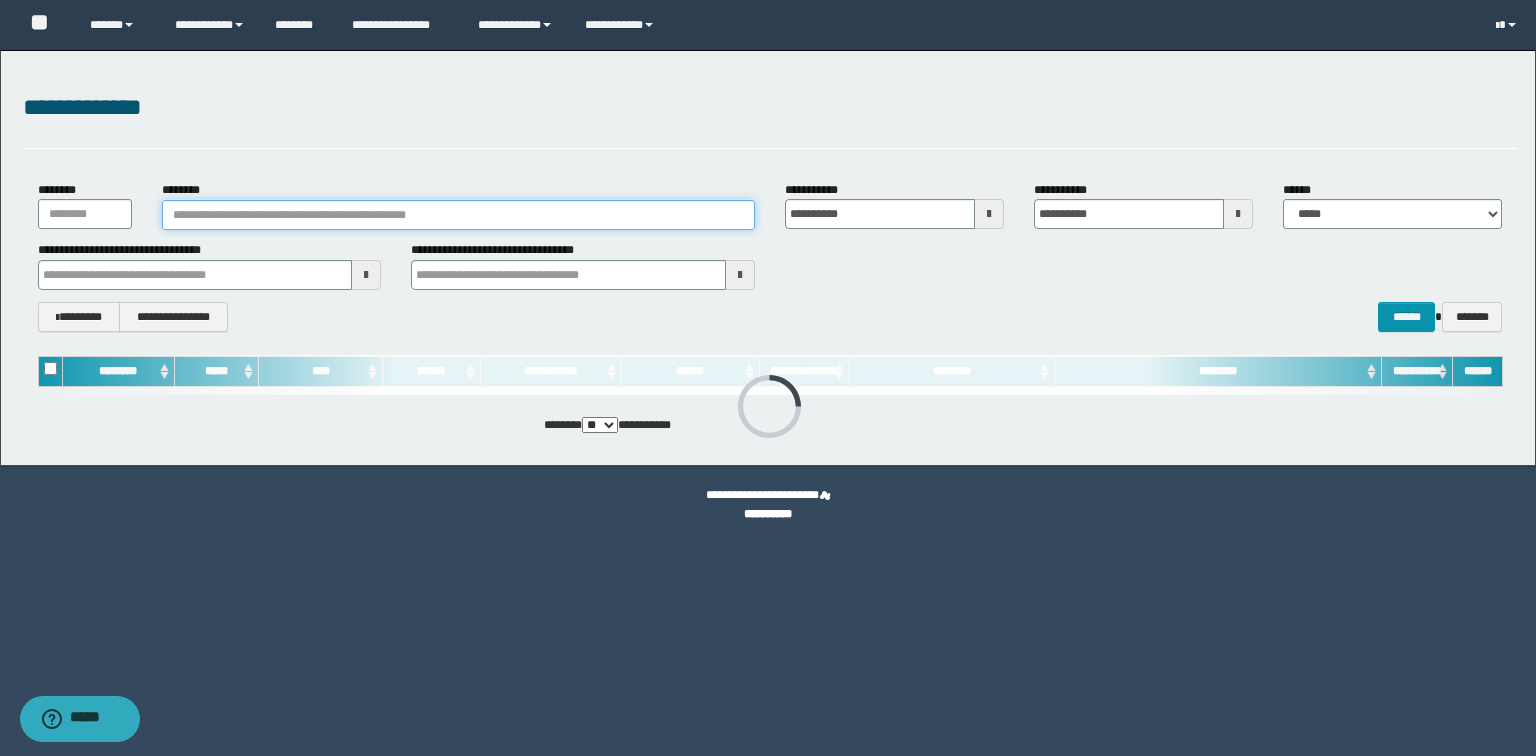 click on "********" at bounding box center [458, 215] 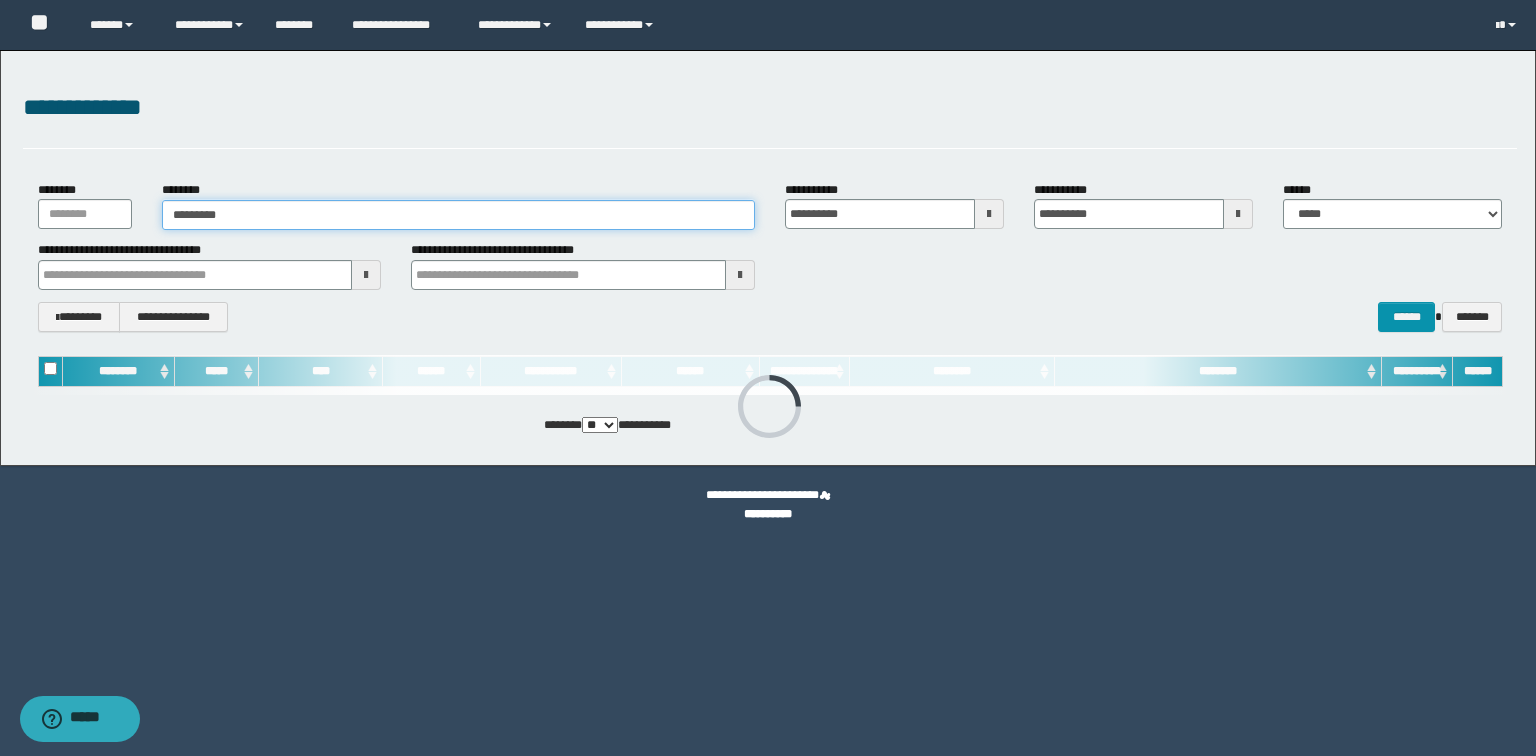type on "********" 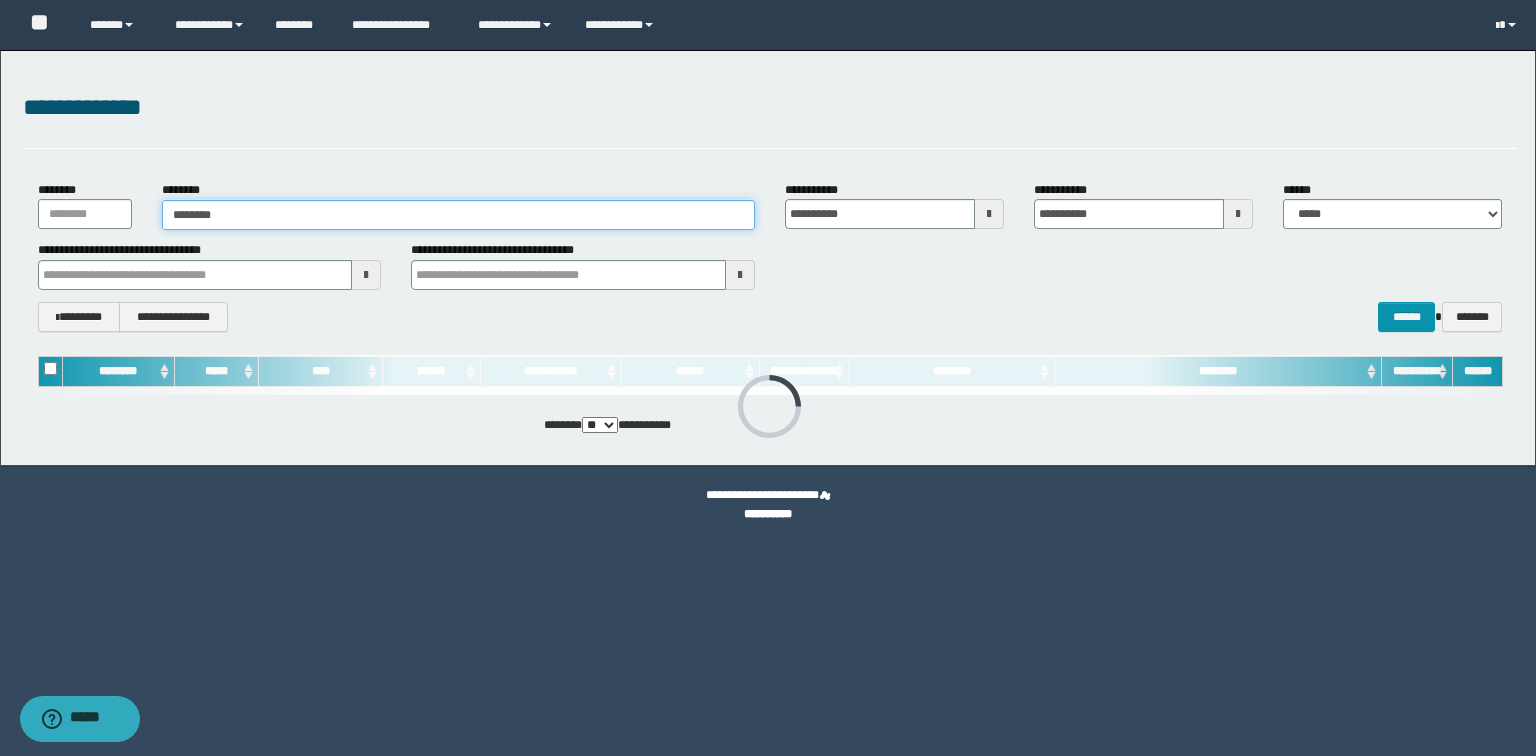 type on "********" 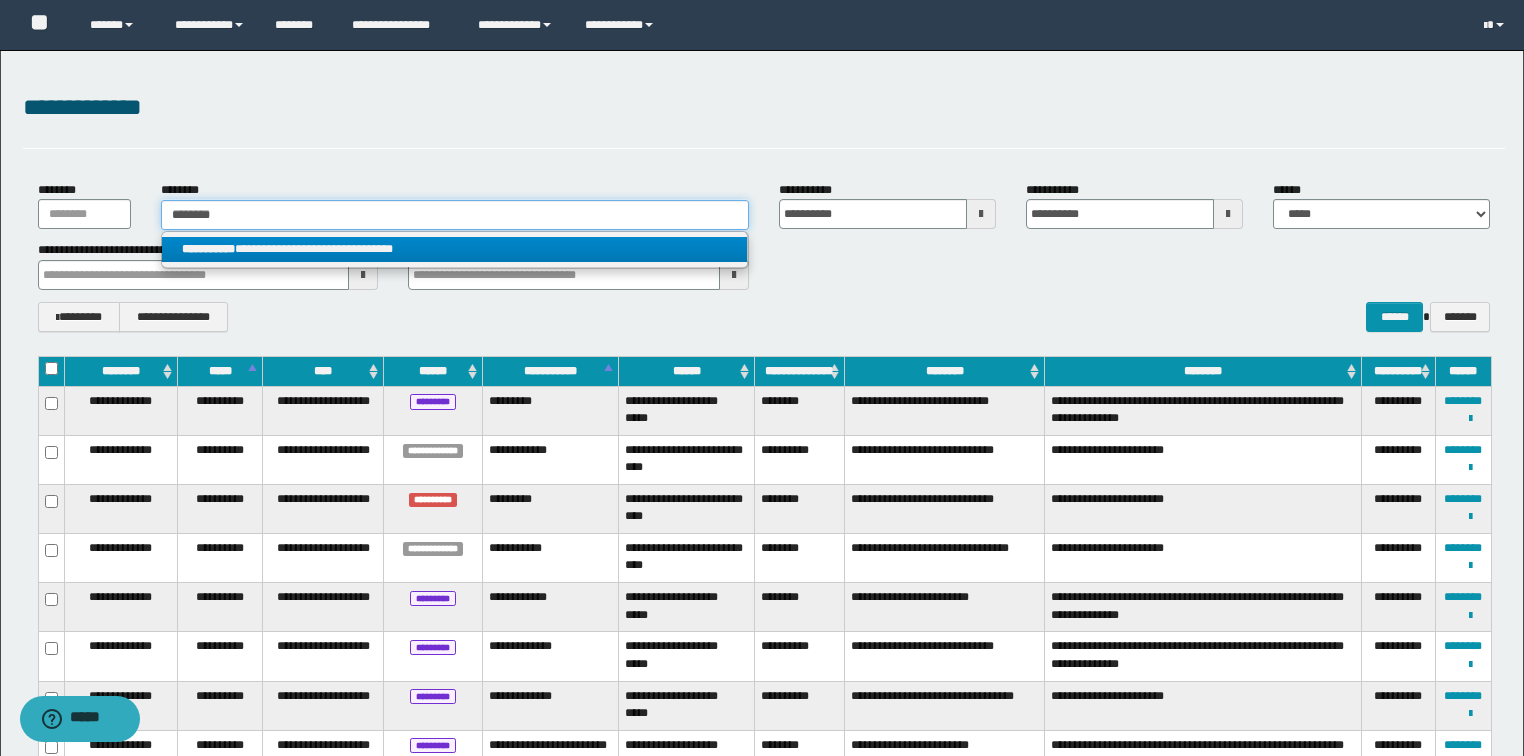 type on "********" 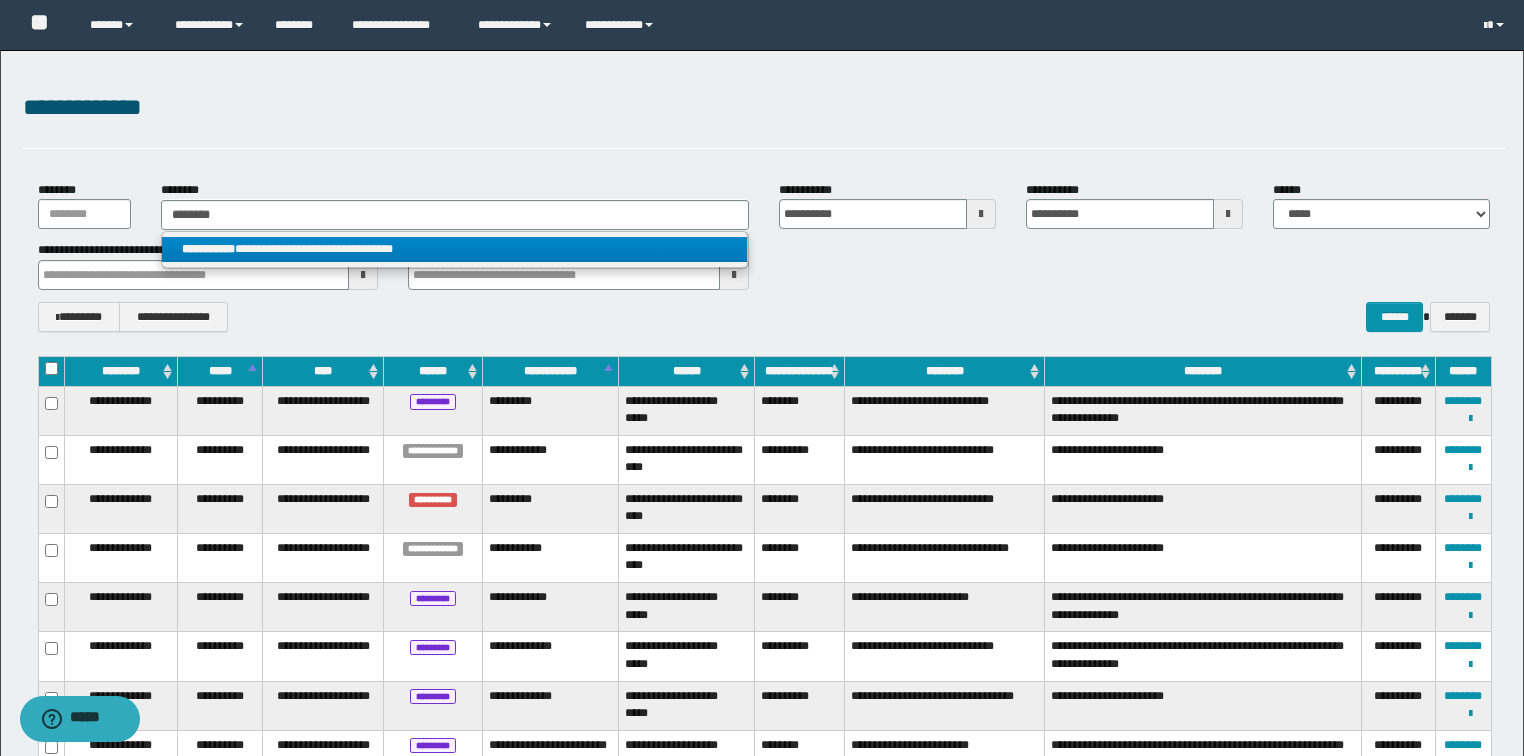 click on "**********" at bounding box center (454, 249) 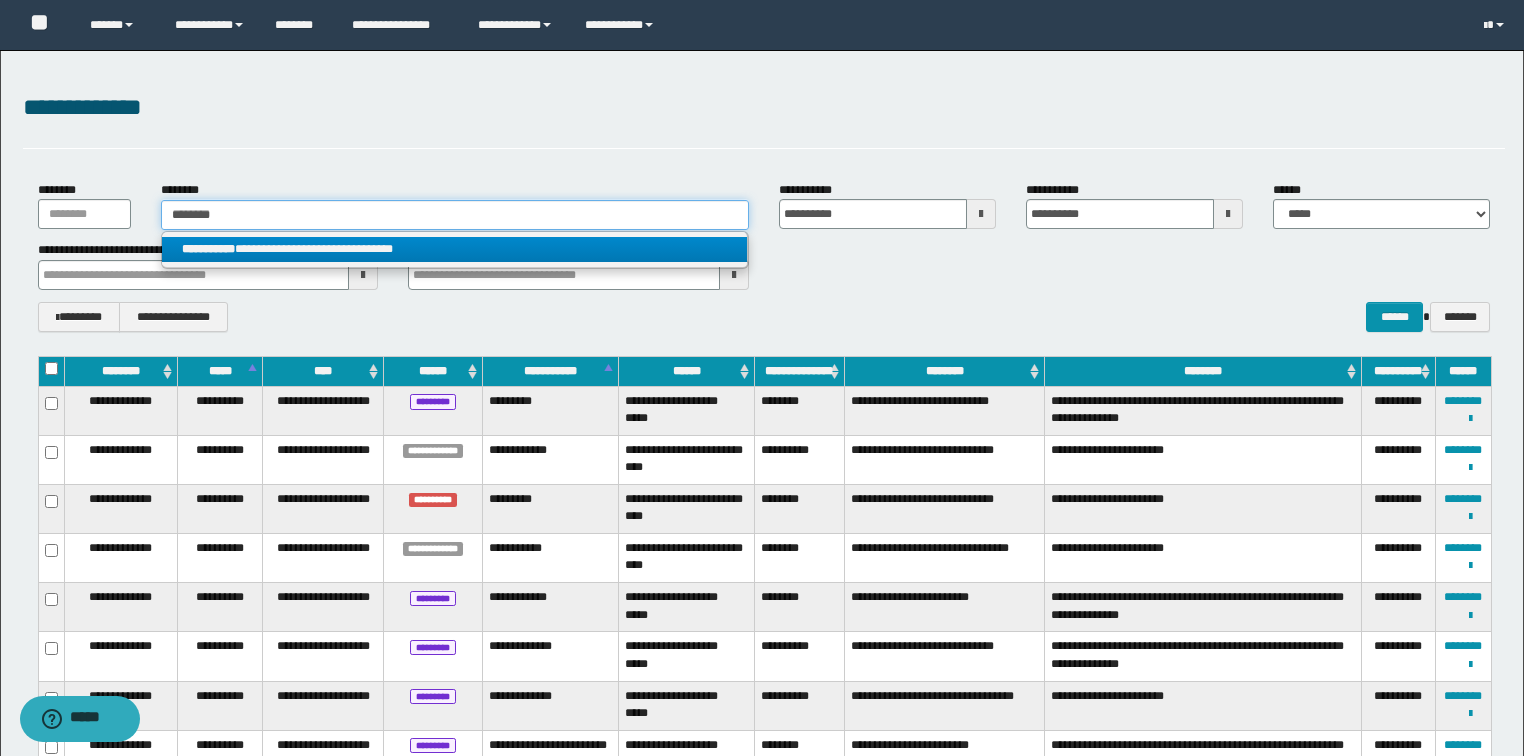 type 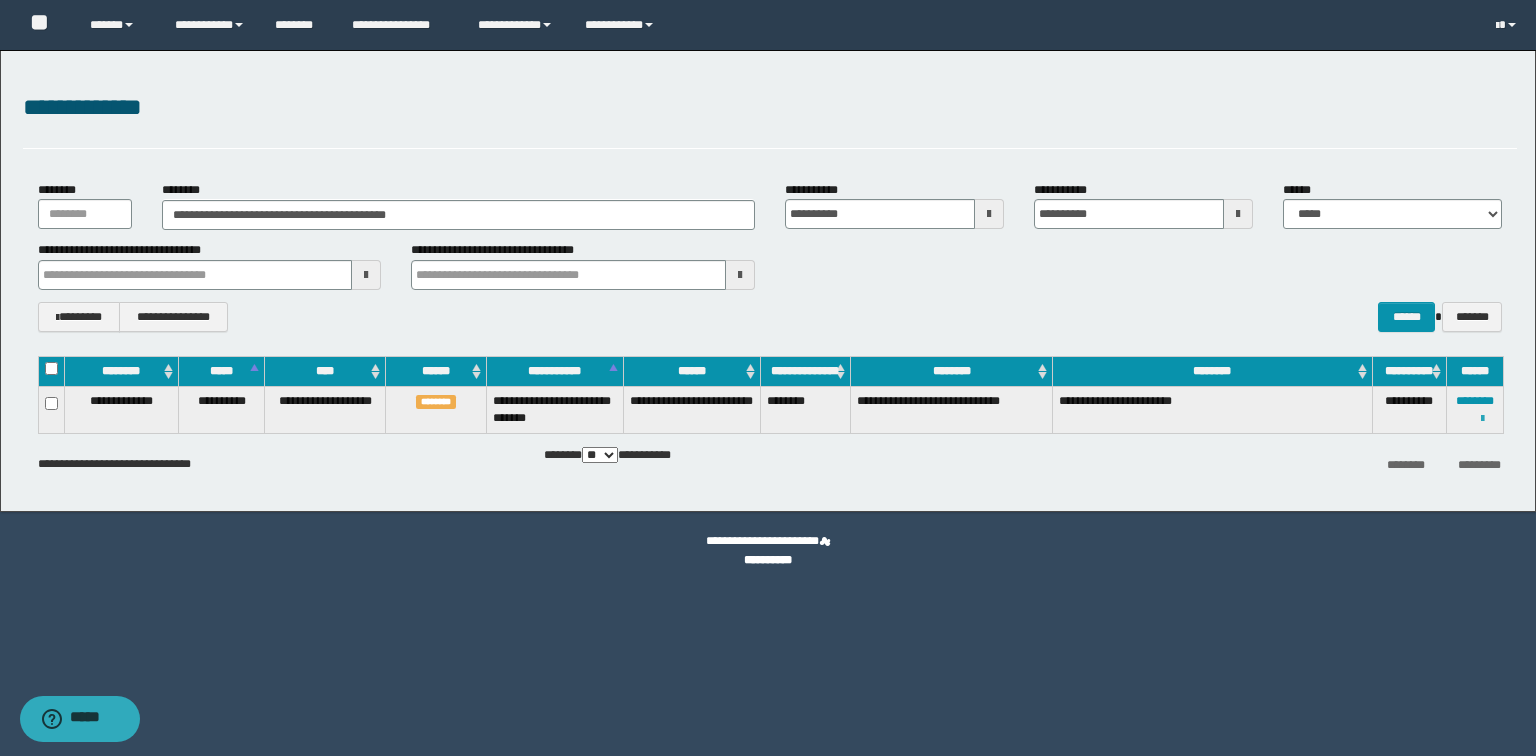 click at bounding box center [1482, 419] 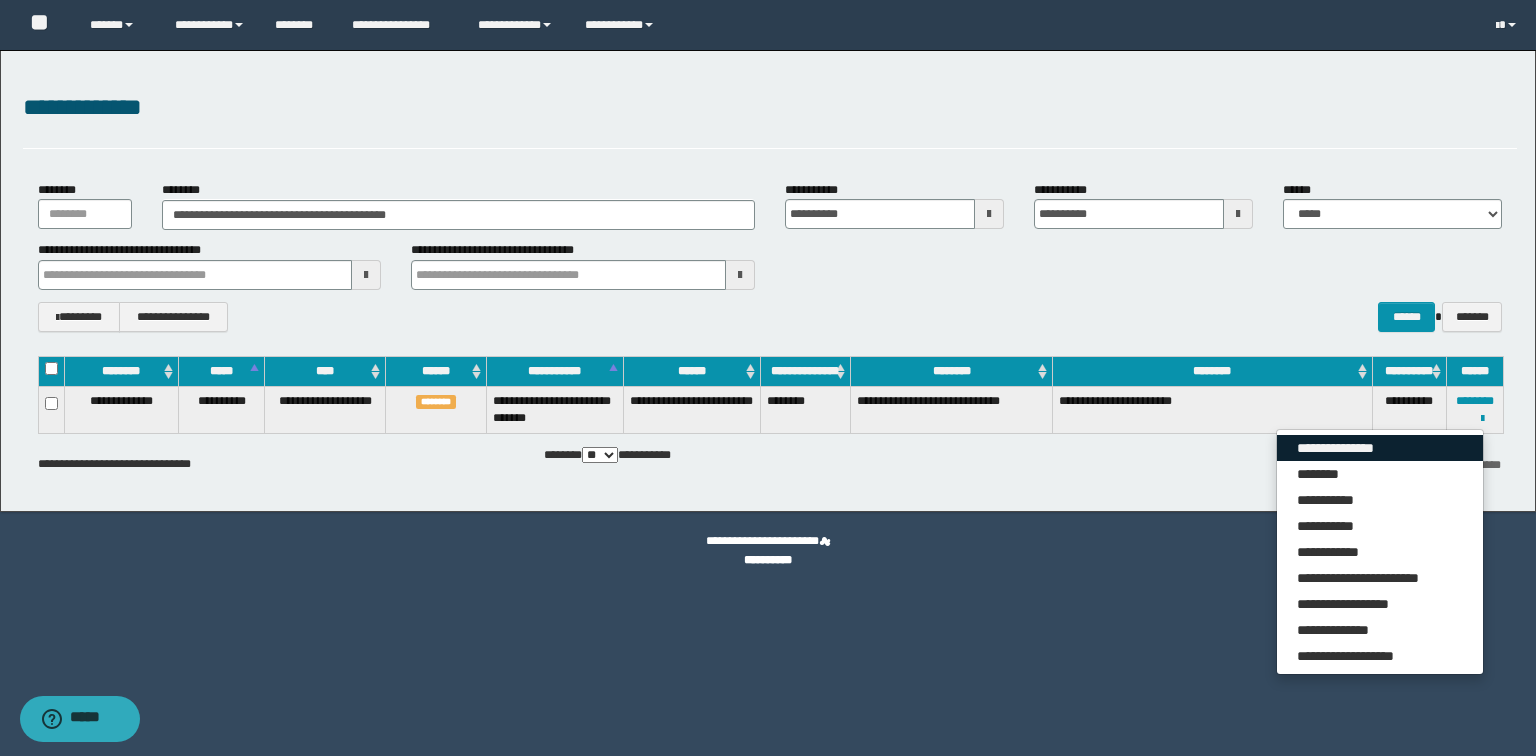 click on "**********" at bounding box center (1380, 448) 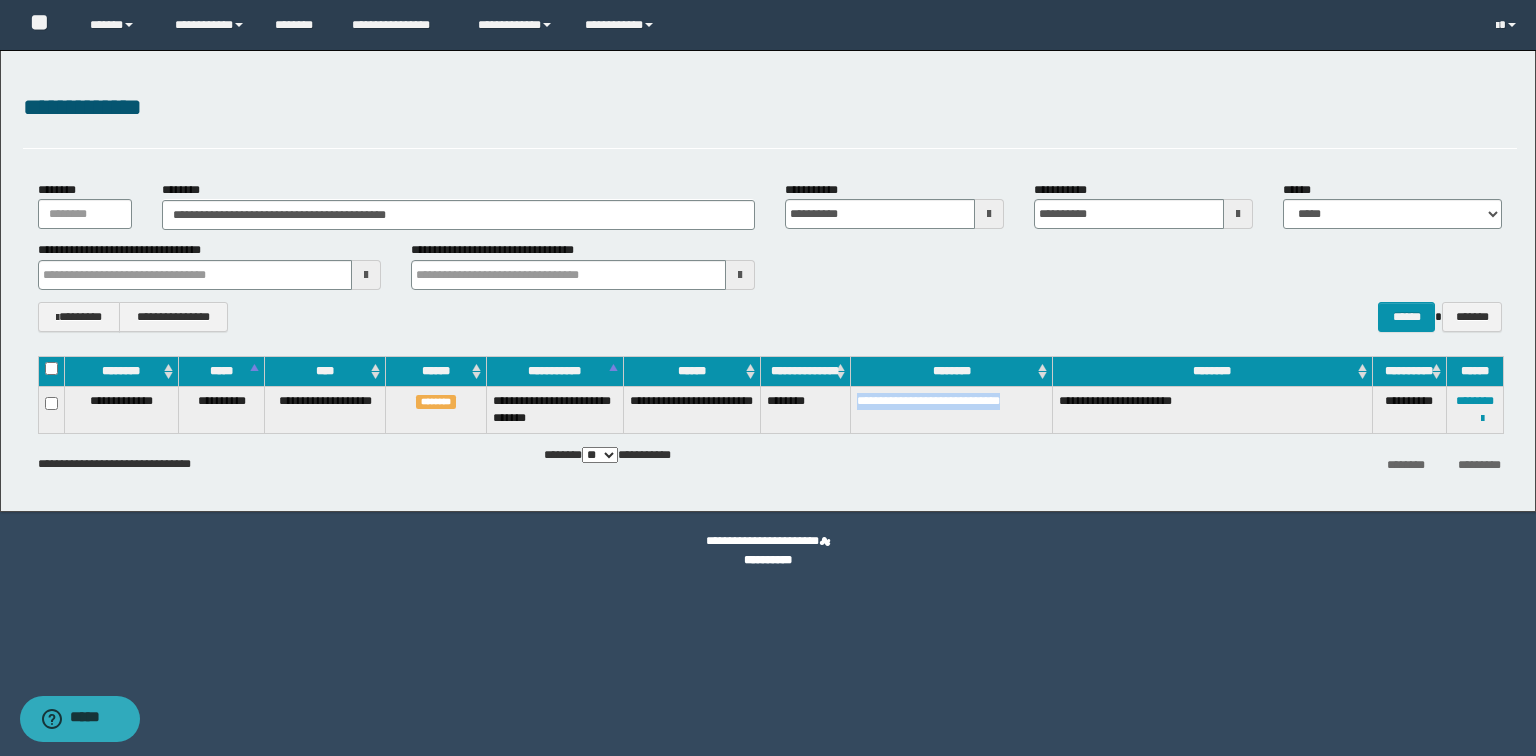 drag, startPoint x: 860, startPoint y: 403, endPoint x: 1046, endPoint y: 400, distance: 186.02419 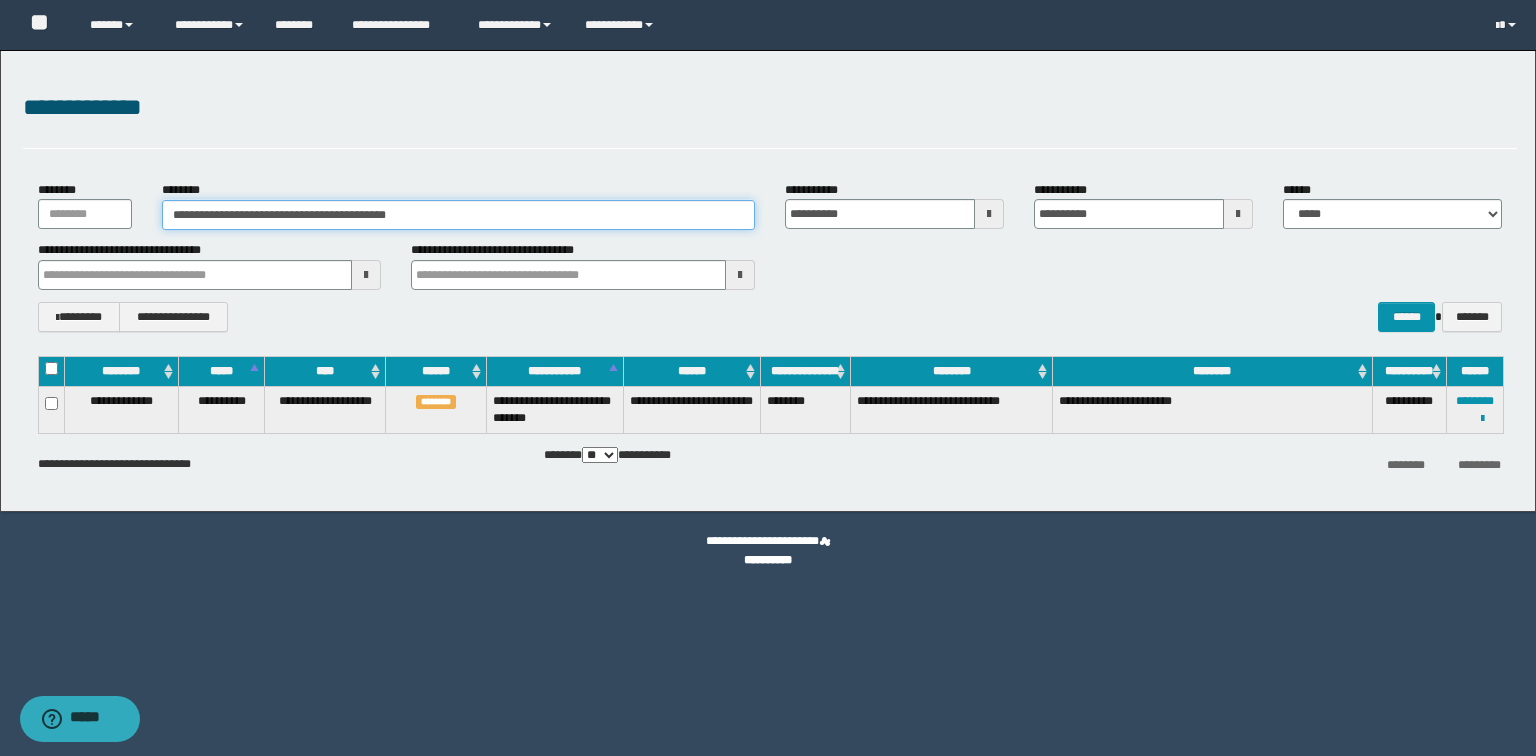 drag, startPoint x: 190, startPoint y: 216, endPoint x: 244, endPoint y: 212, distance: 54.147945 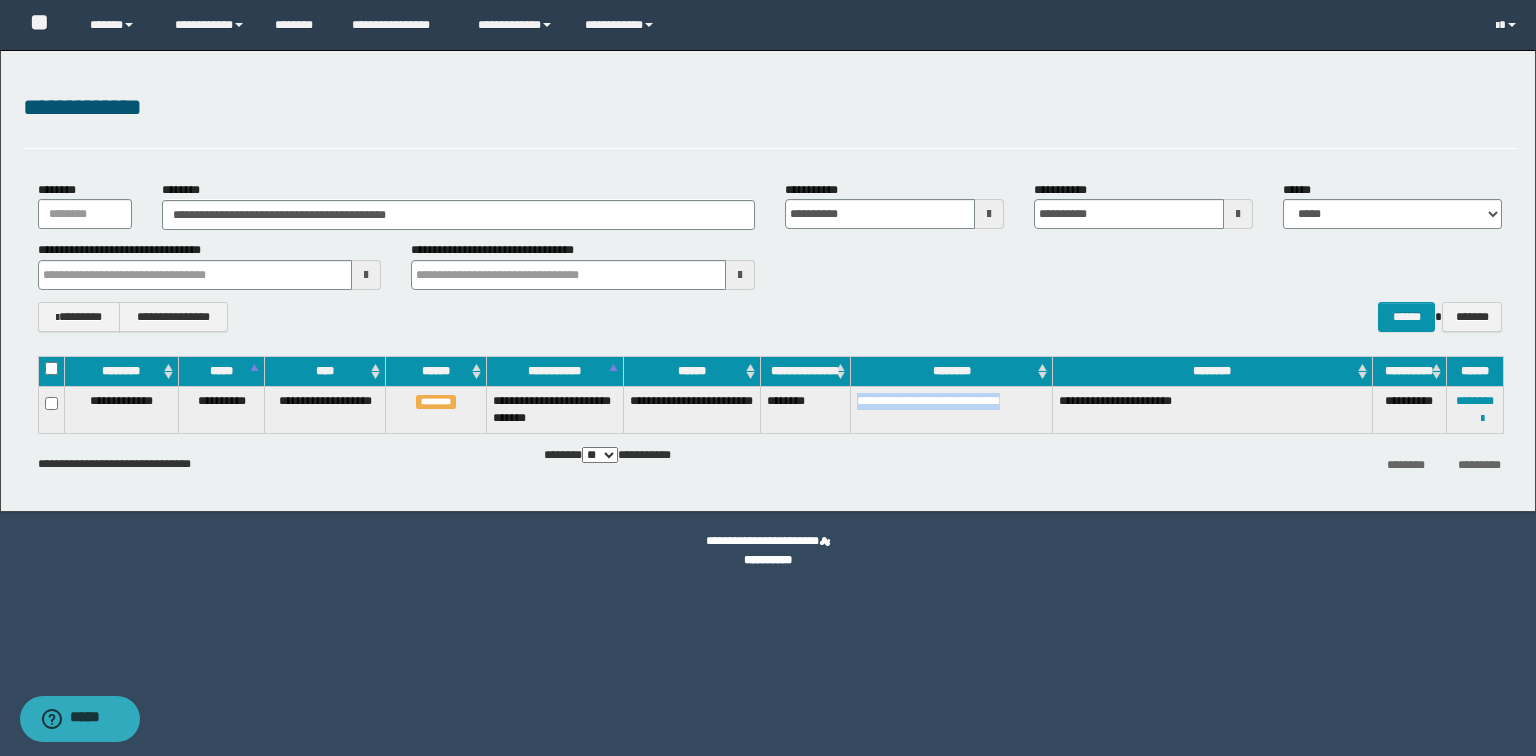 drag, startPoint x: 859, startPoint y: 402, endPoint x: 1044, endPoint y: 398, distance: 185.04324 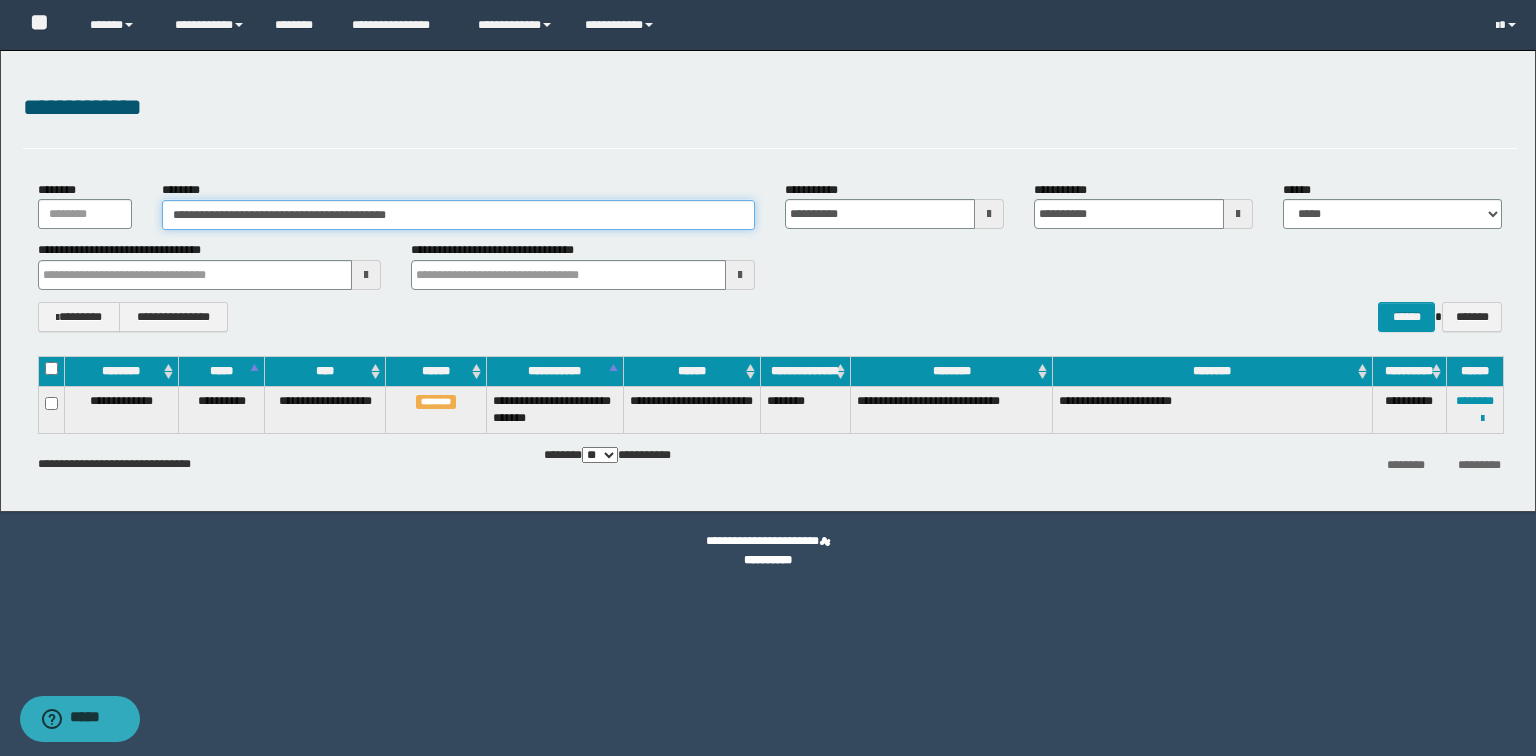 drag, startPoint x: 390, startPoint y: 220, endPoint x: 0, endPoint y: 253, distance: 391.39368 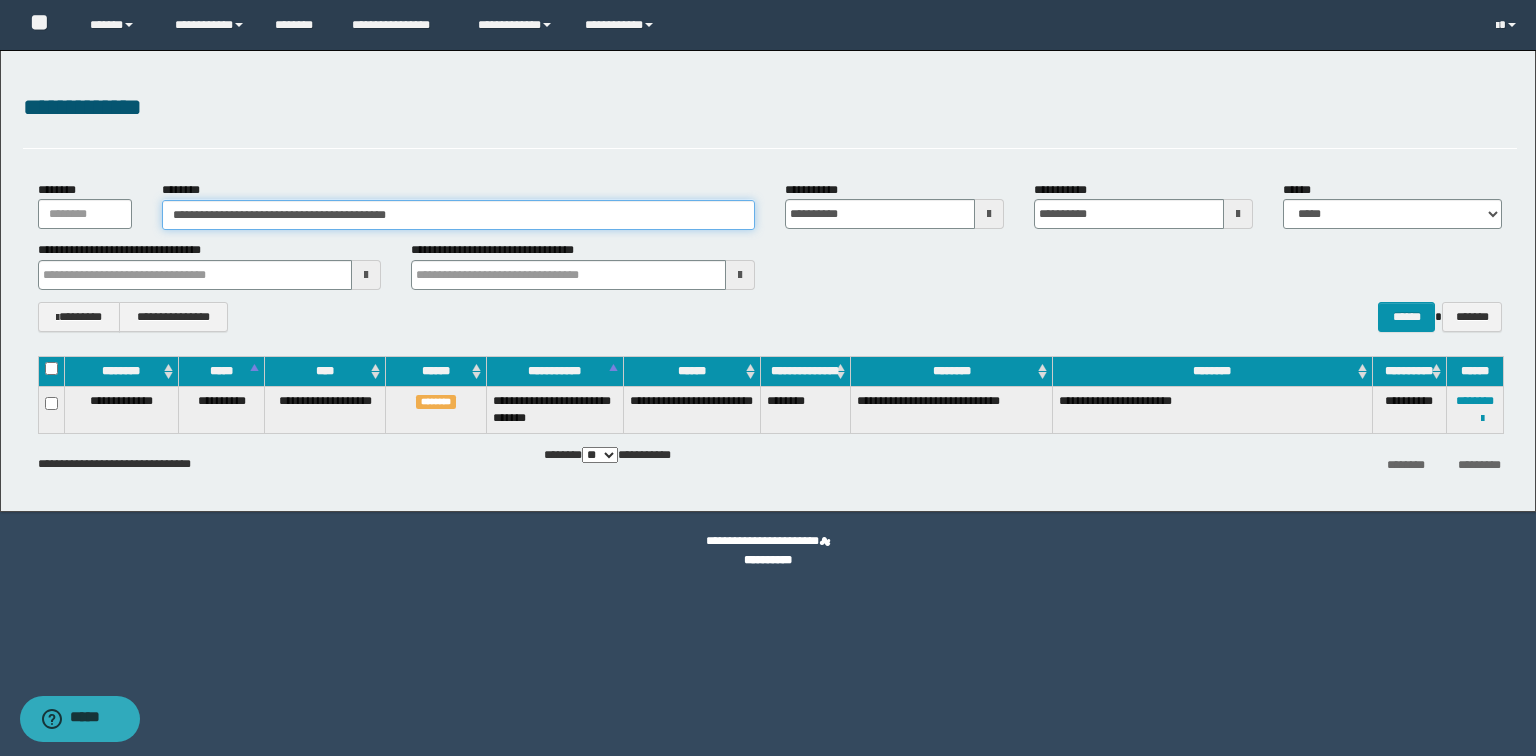paste 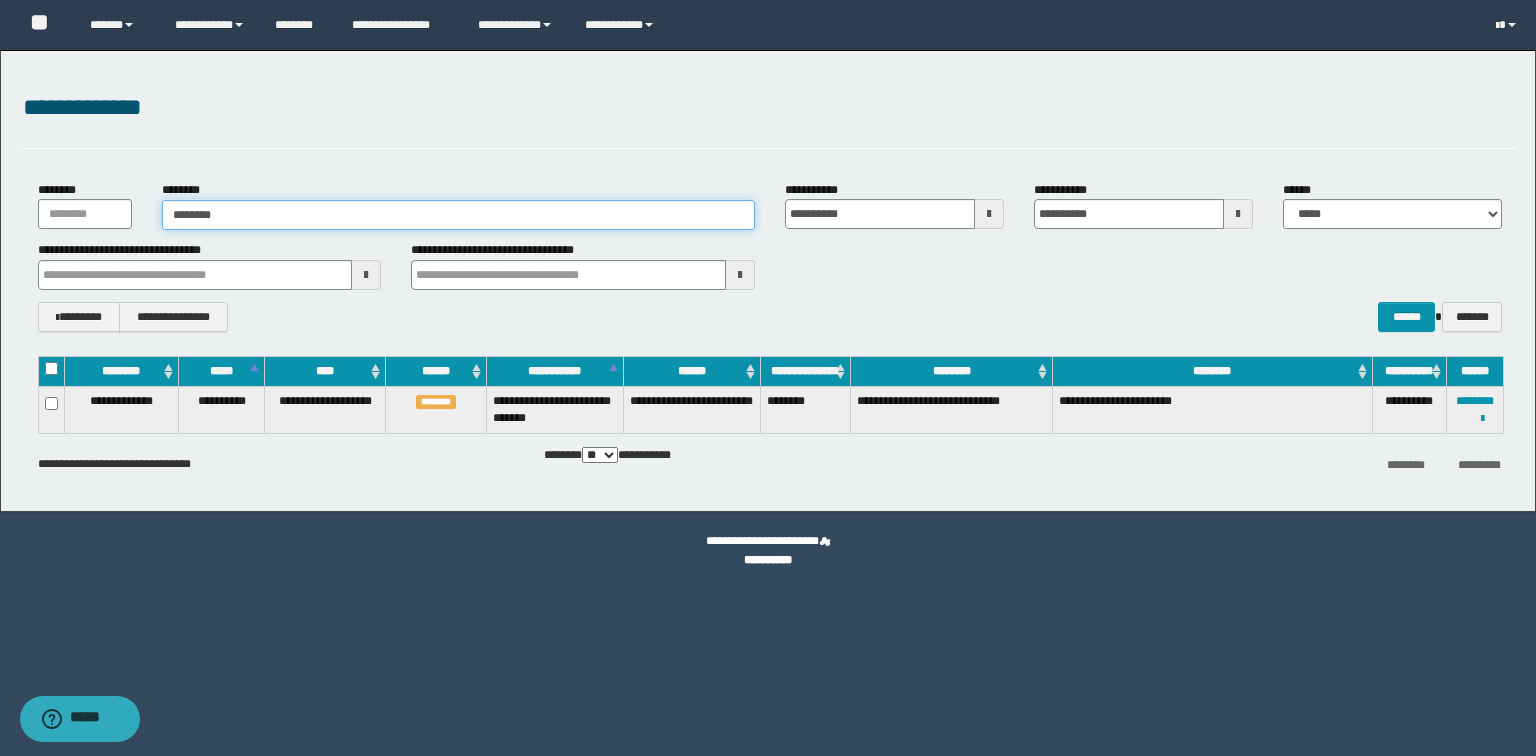 type on "********" 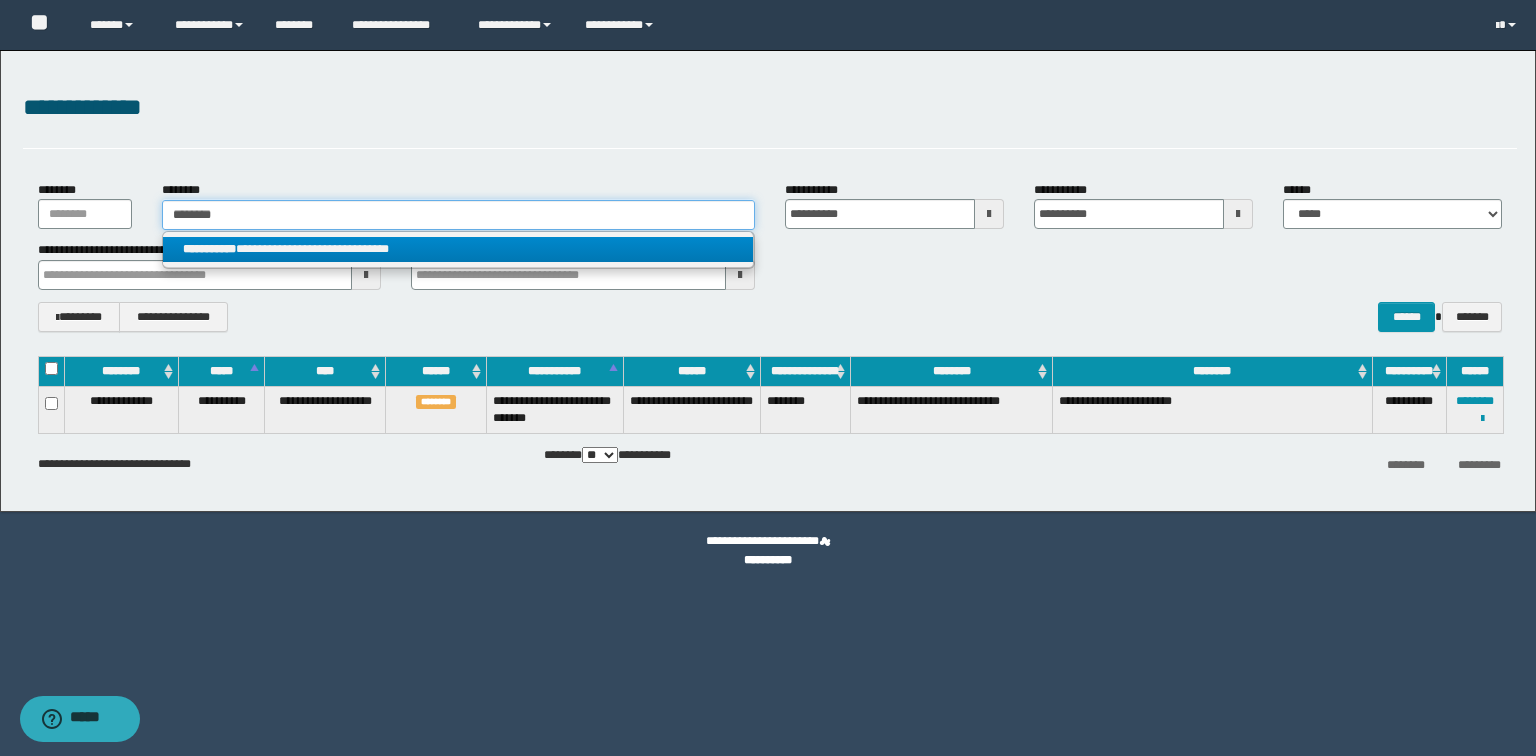 type on "********" 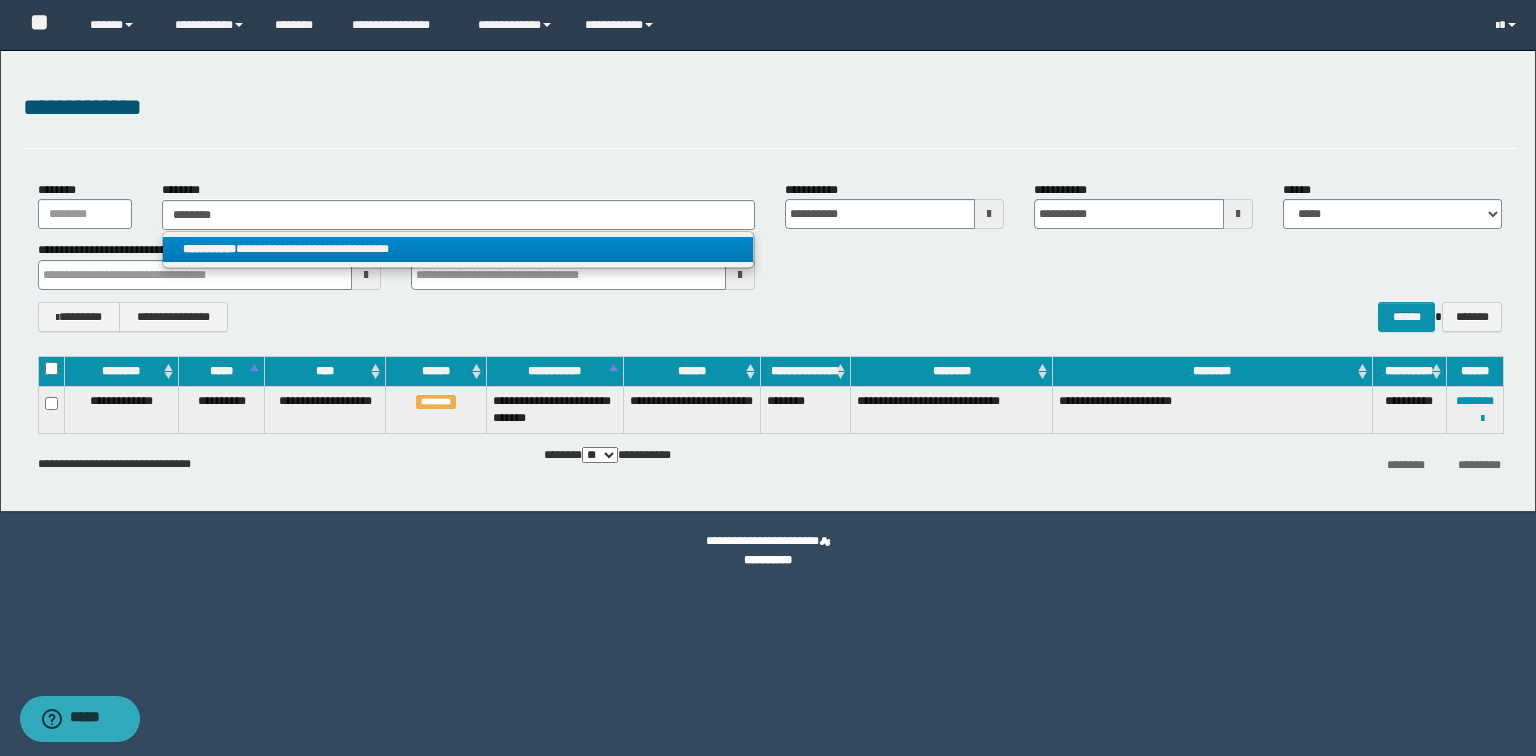 click on "**********" at bounding box center (770, 265) 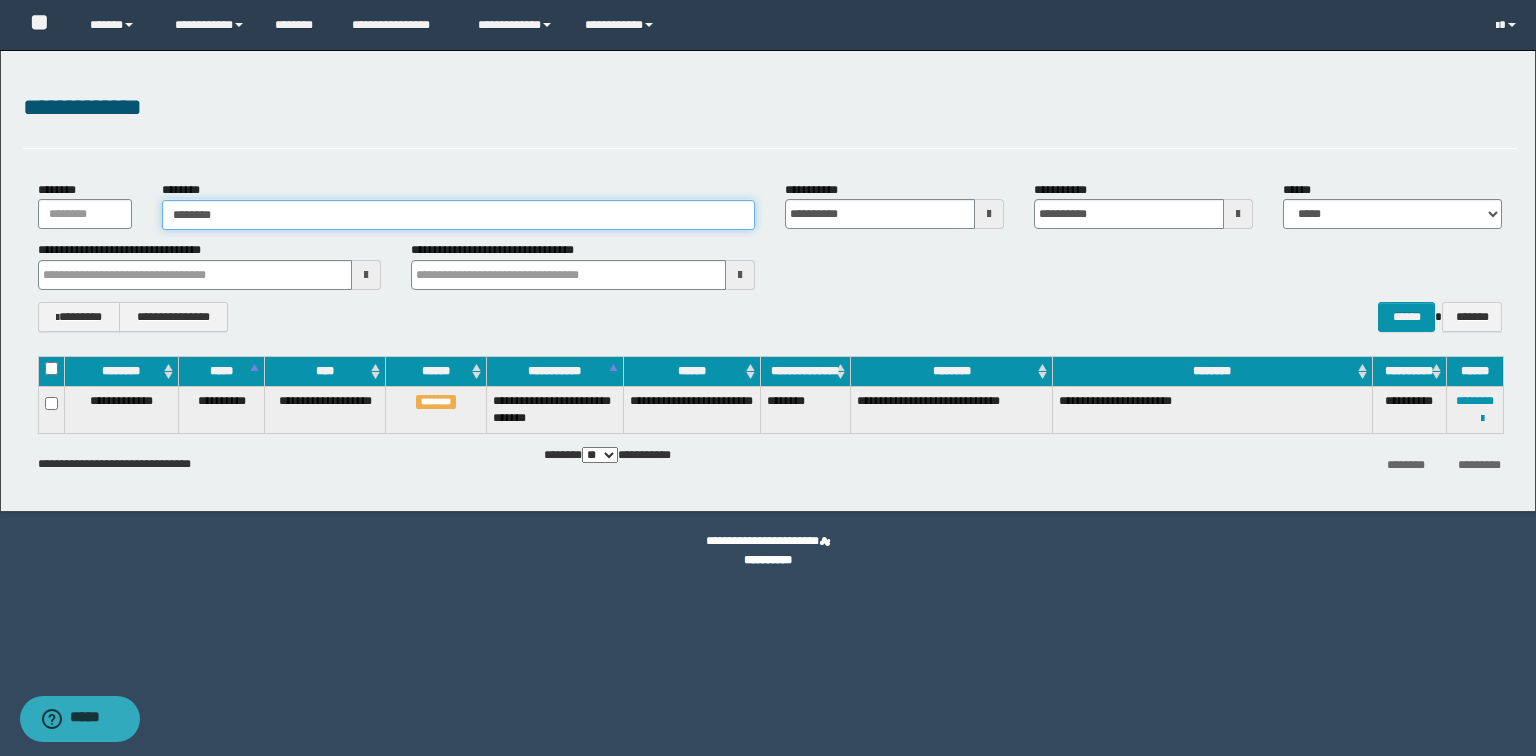 type 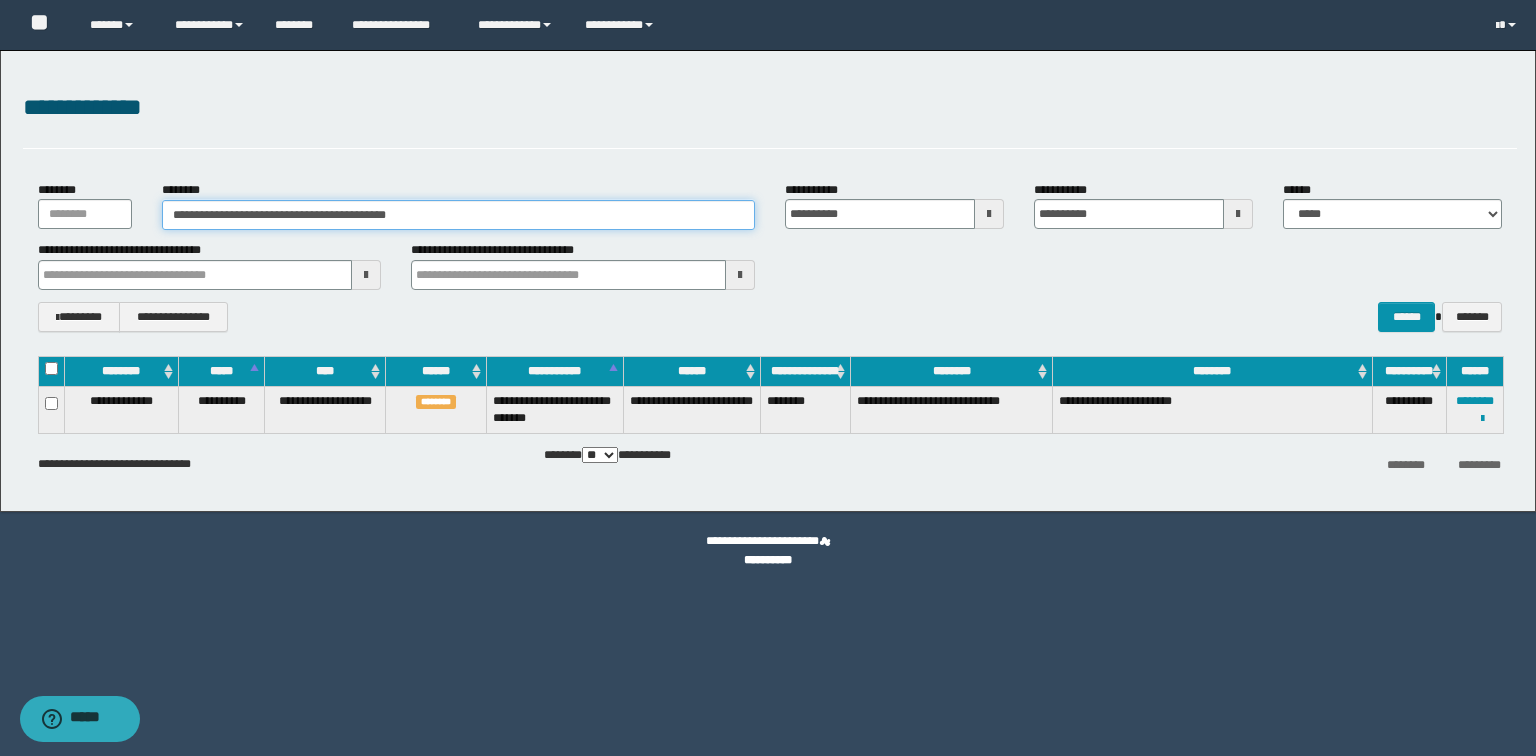 click on "**********" at bounding box center [458, 215] 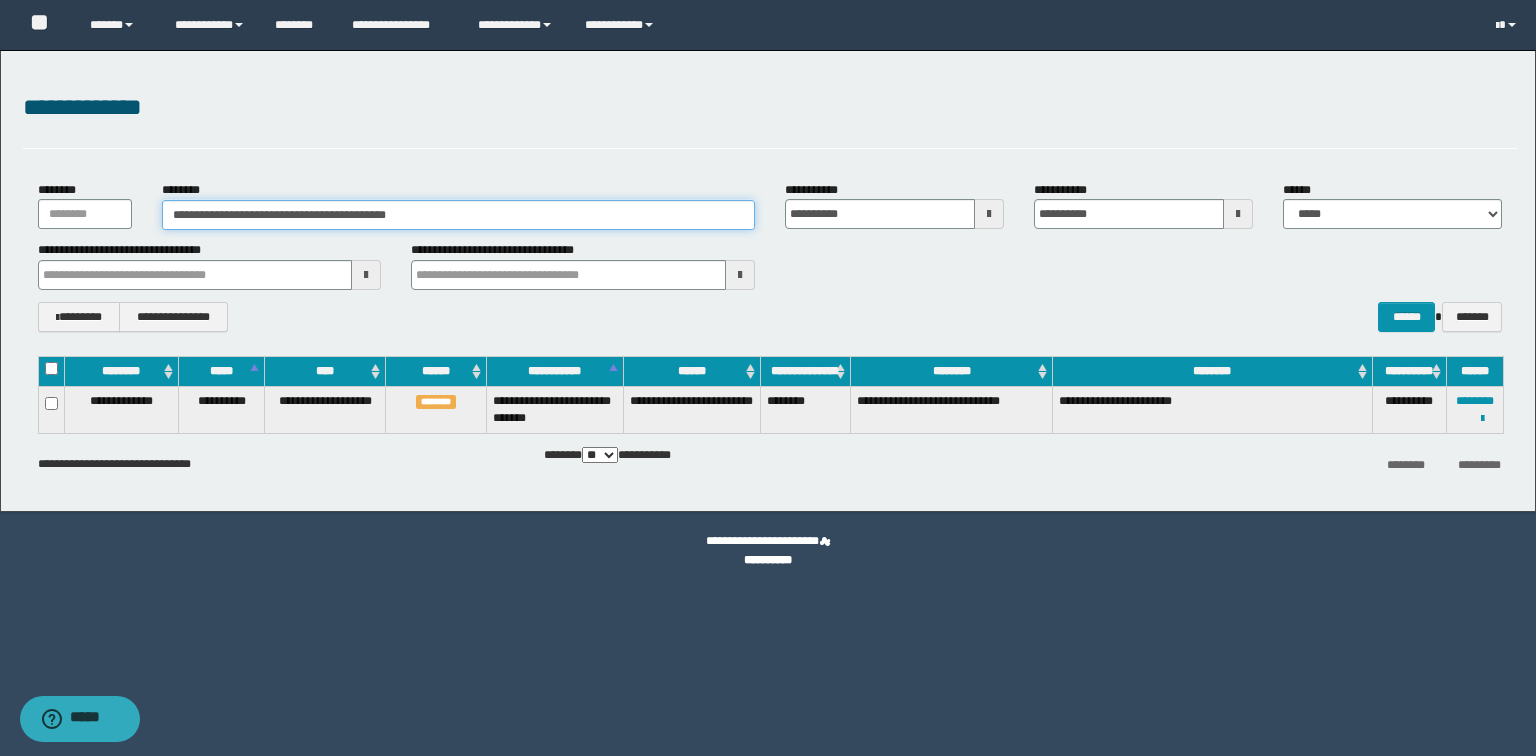 paste 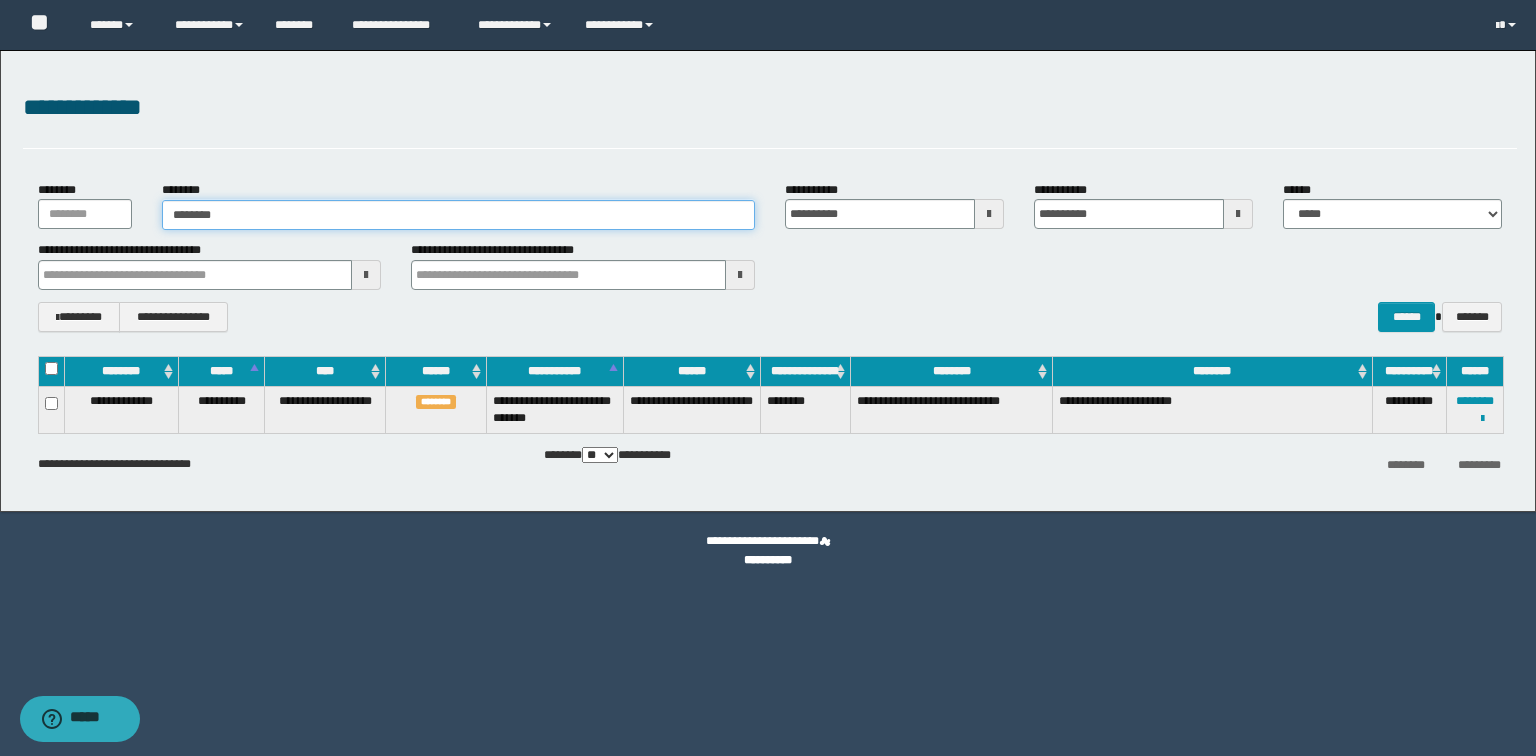 type on "********" 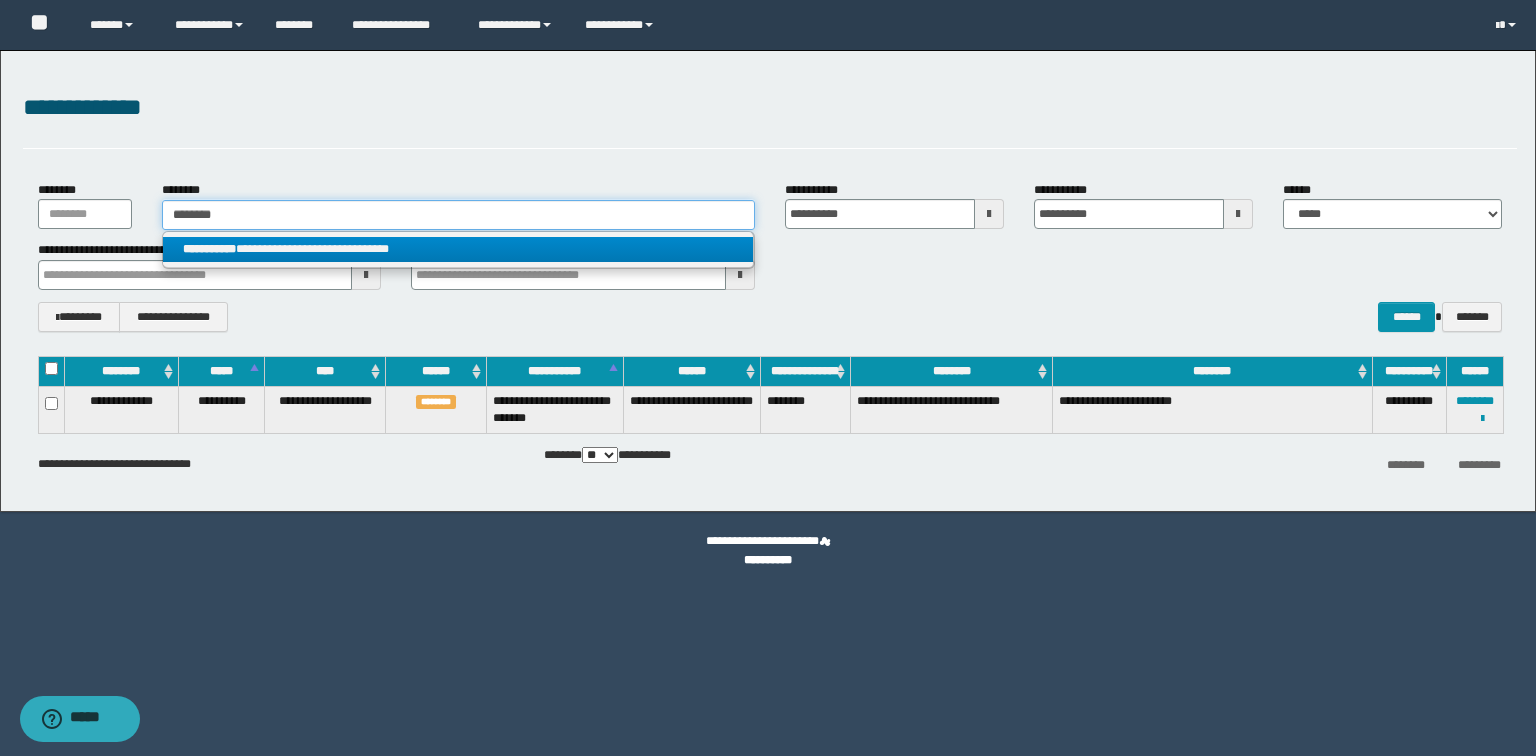 type on "********" 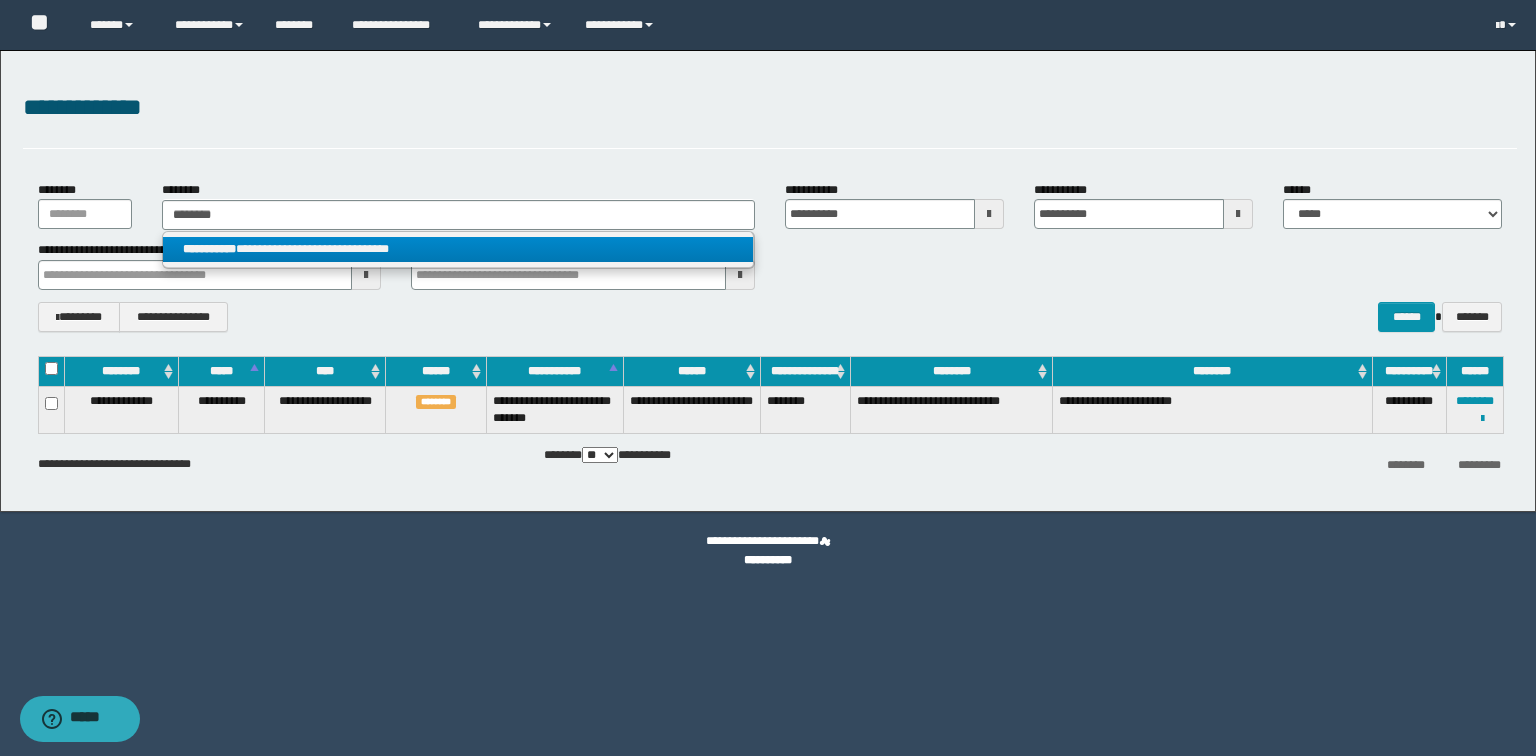 click on "**********" at bounding box center [458, 249] 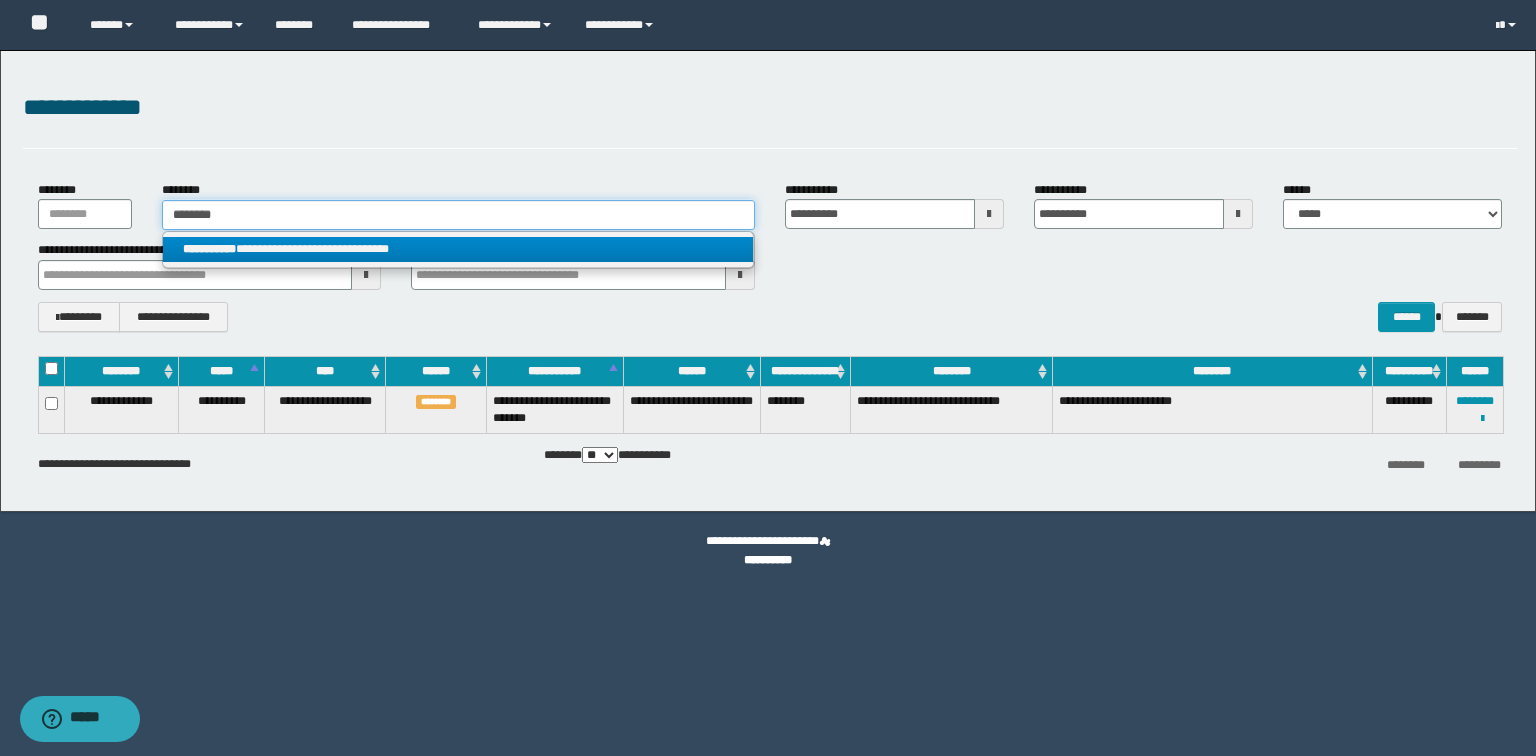 type 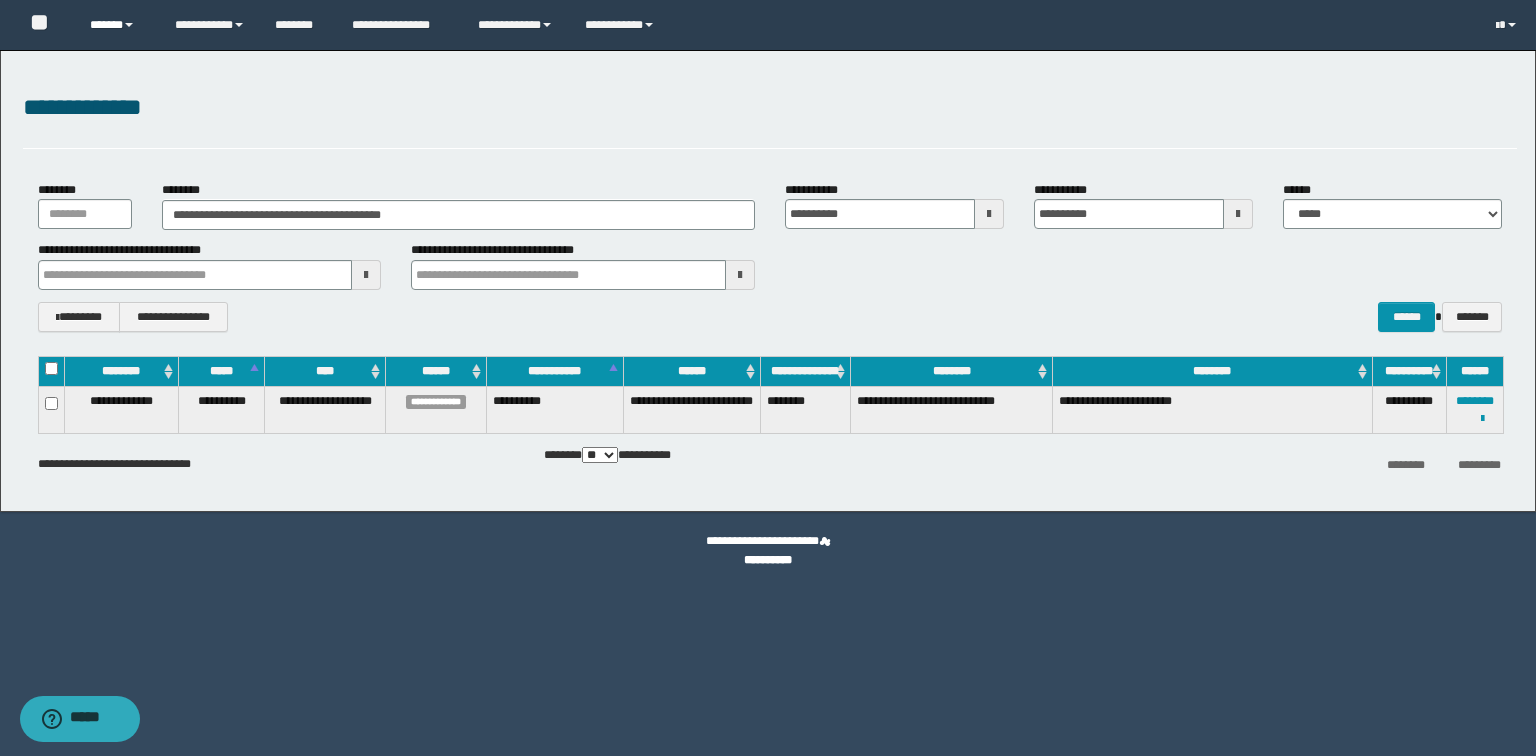 click on "******" at bounding box center (117, 25) 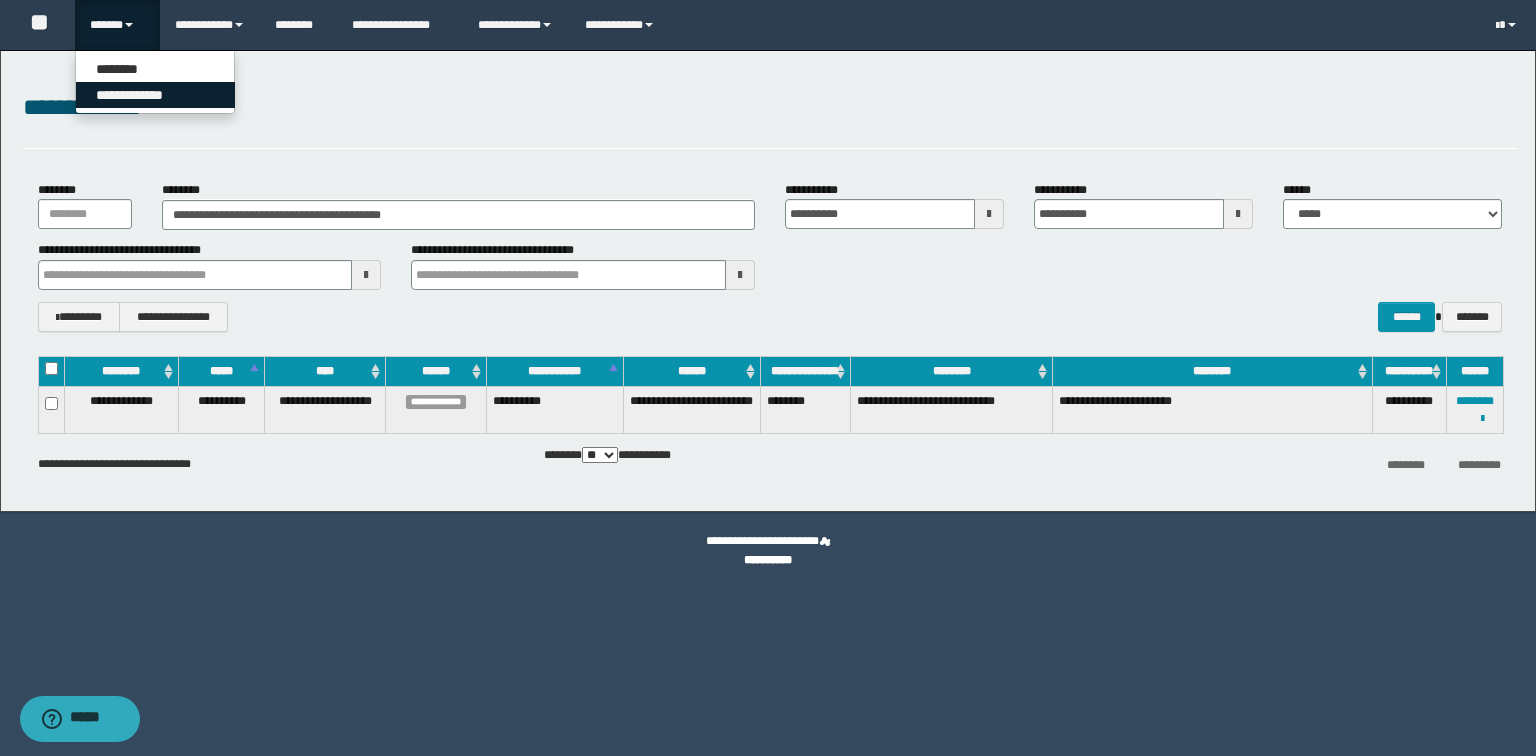 click on "**********" at bounding box center (155, 95) 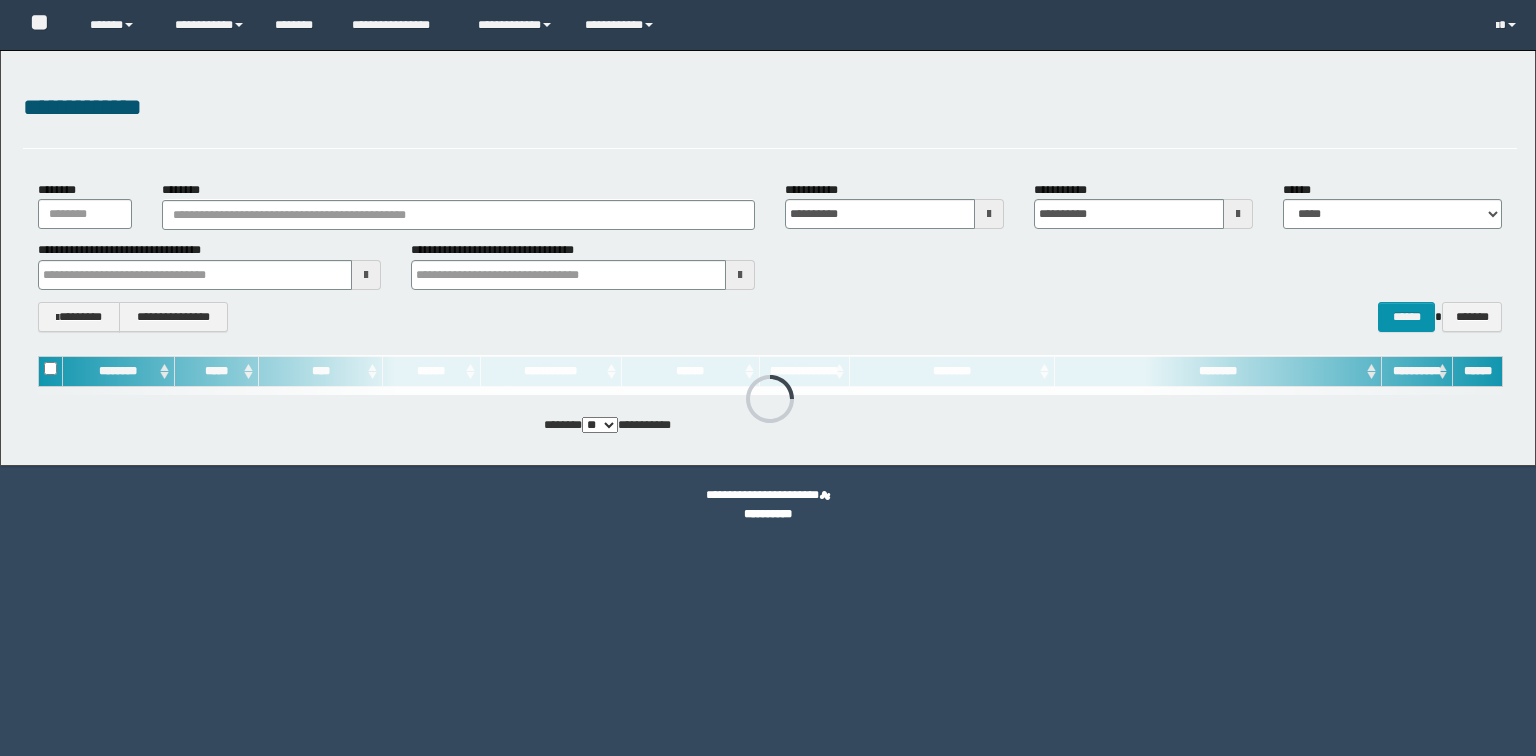 scroll, scrollTop: 0, scrollLeft: 0, axis: both 